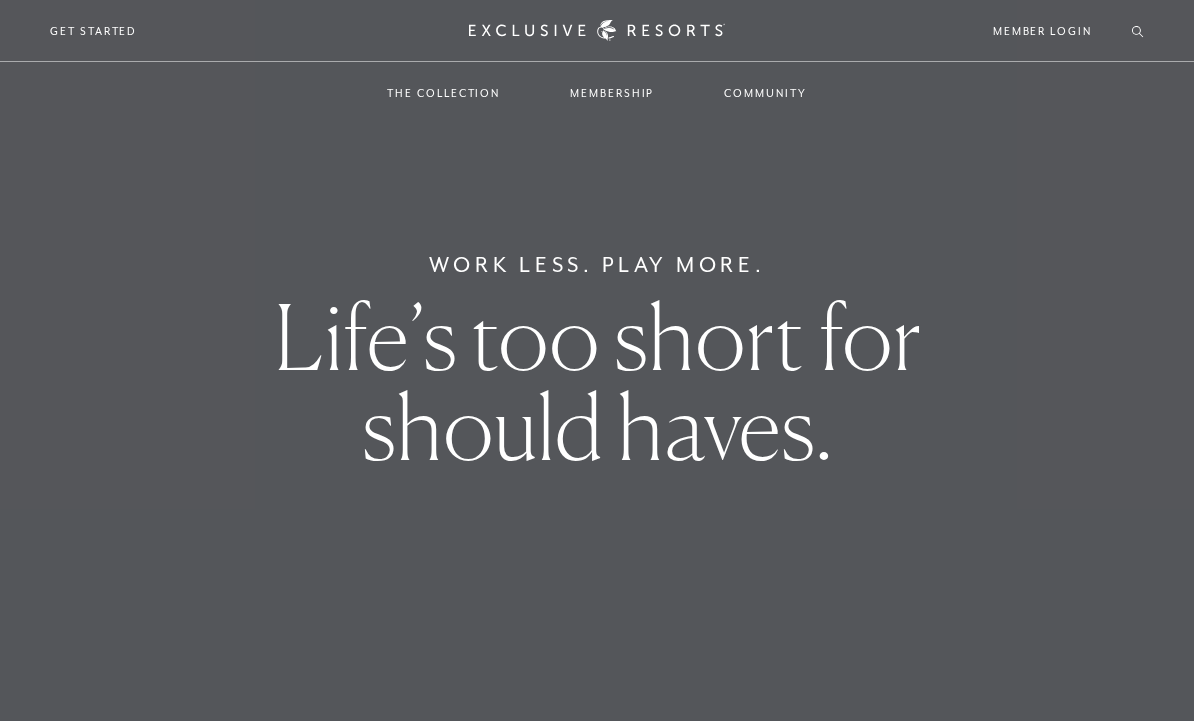 scroll, scrollTop: 0, scrollLeft: 0, axis: both 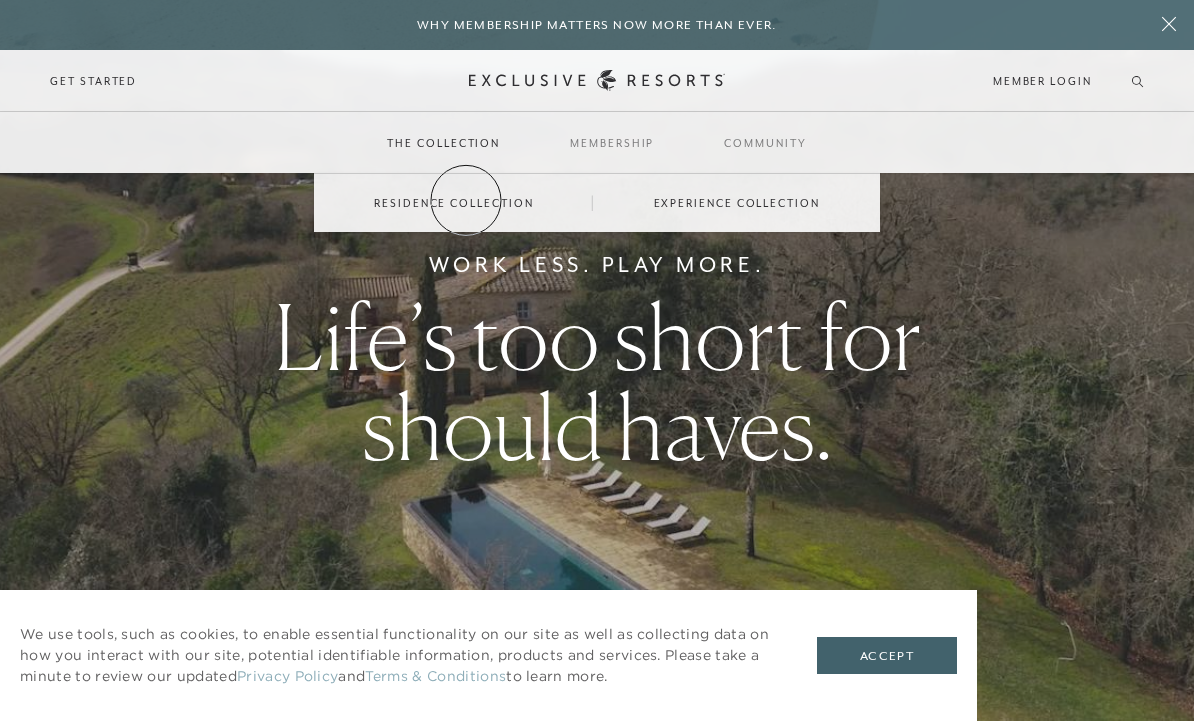 click on "Residence Collection" at bounding box center (453, 203) 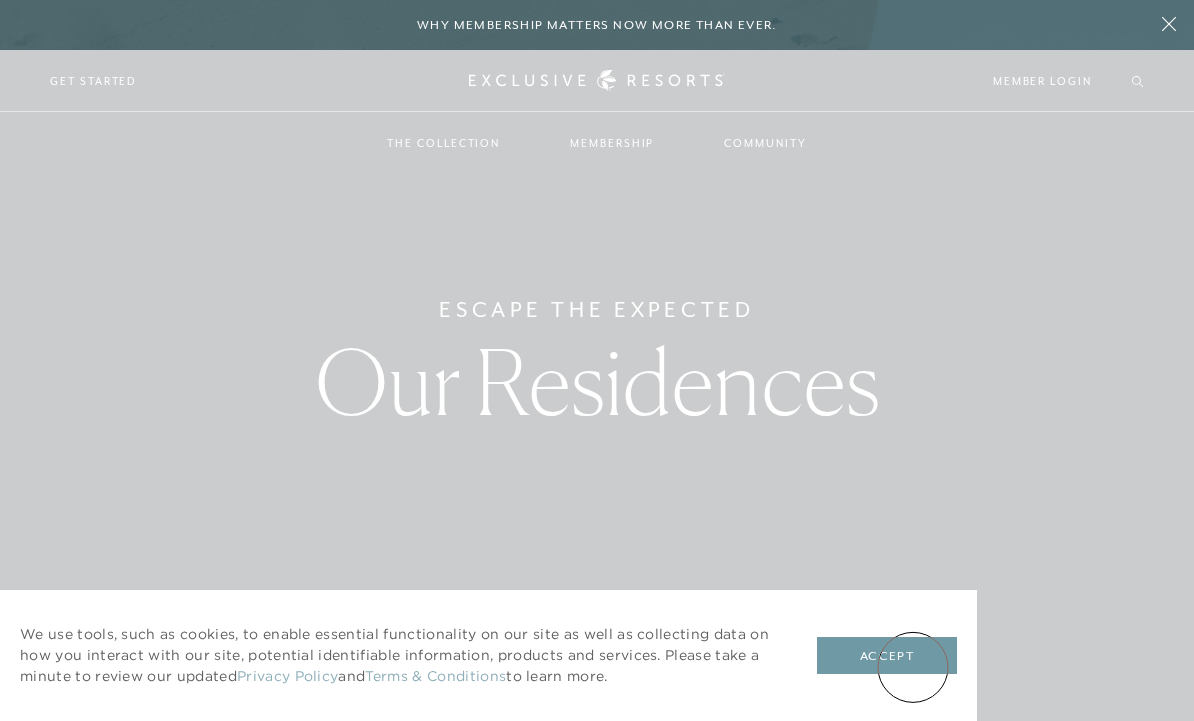 click on "Accept" at bounding box center [887, 656] 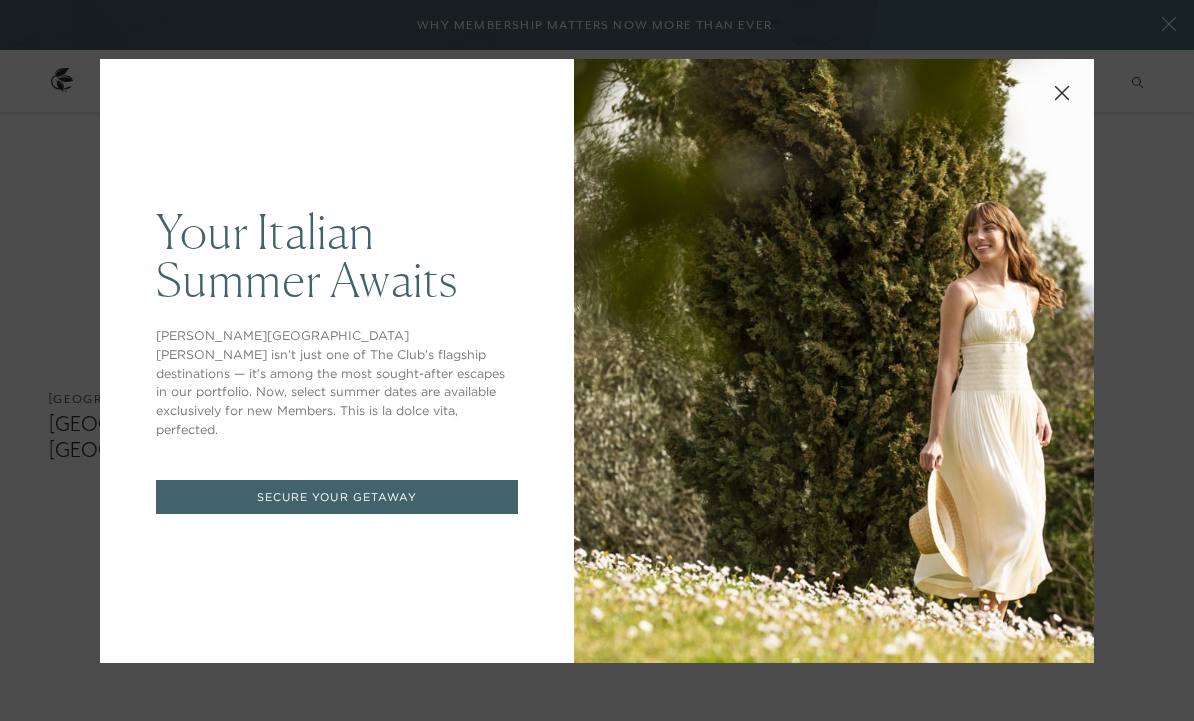 scroll, scrollTop: 1305, scrollLeft: 0, axis: vertical 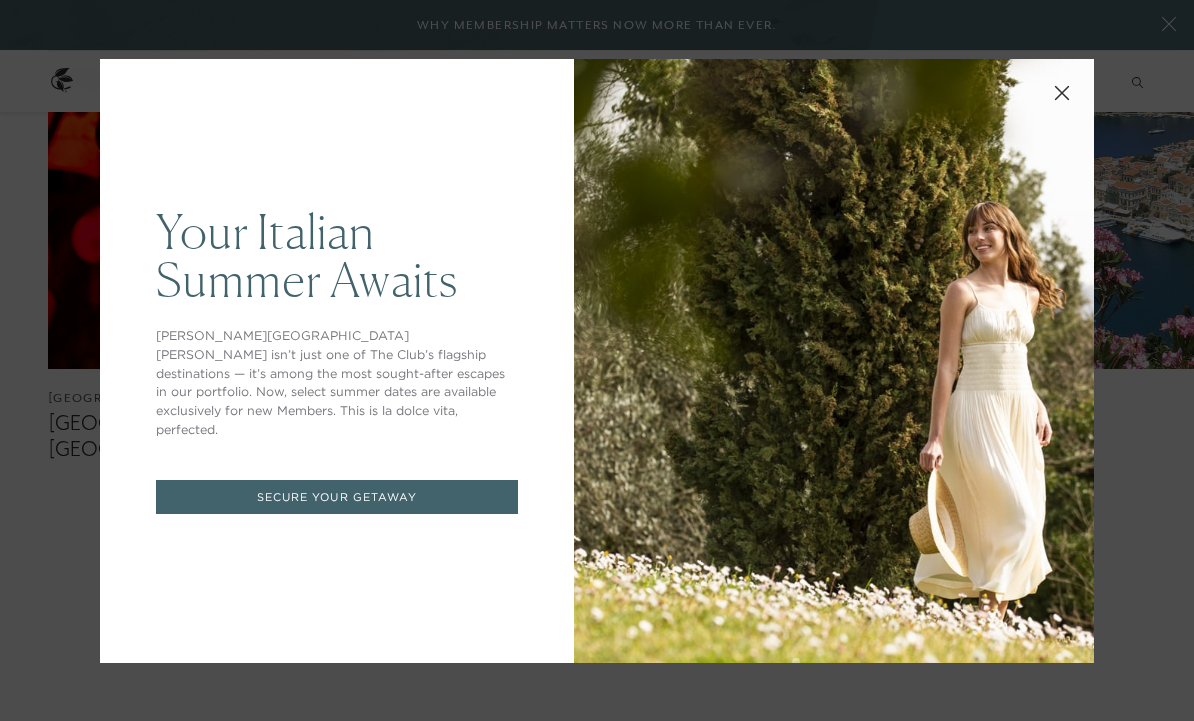 click 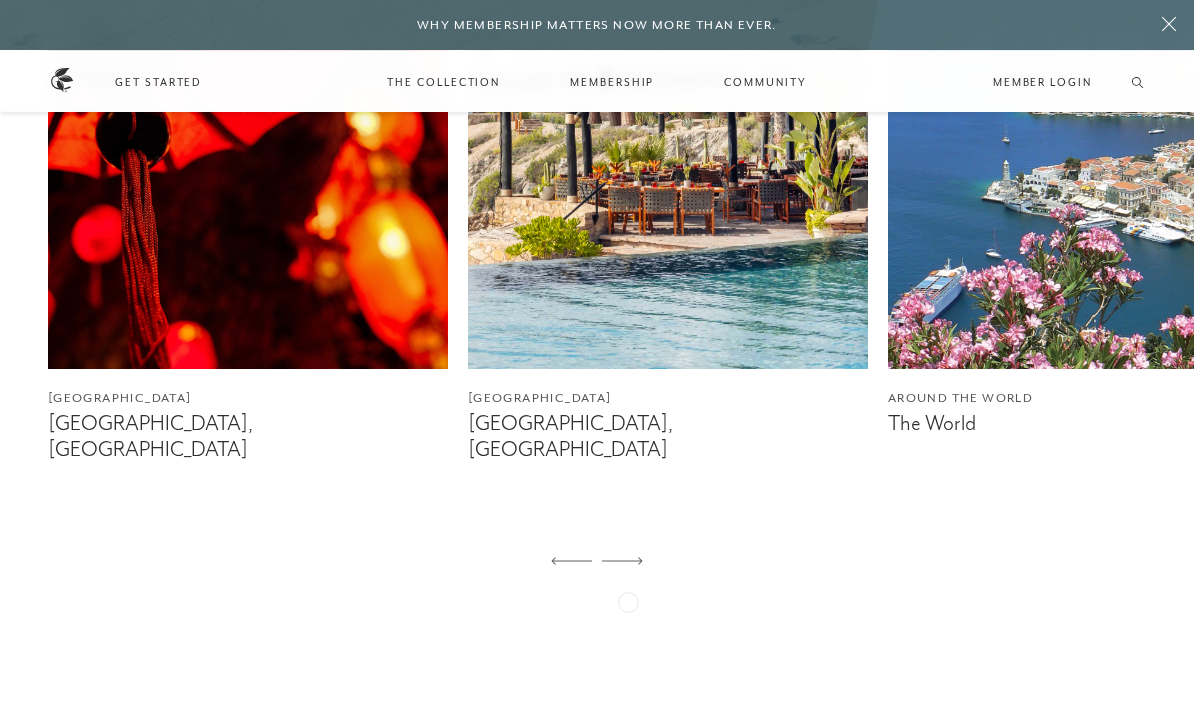 click 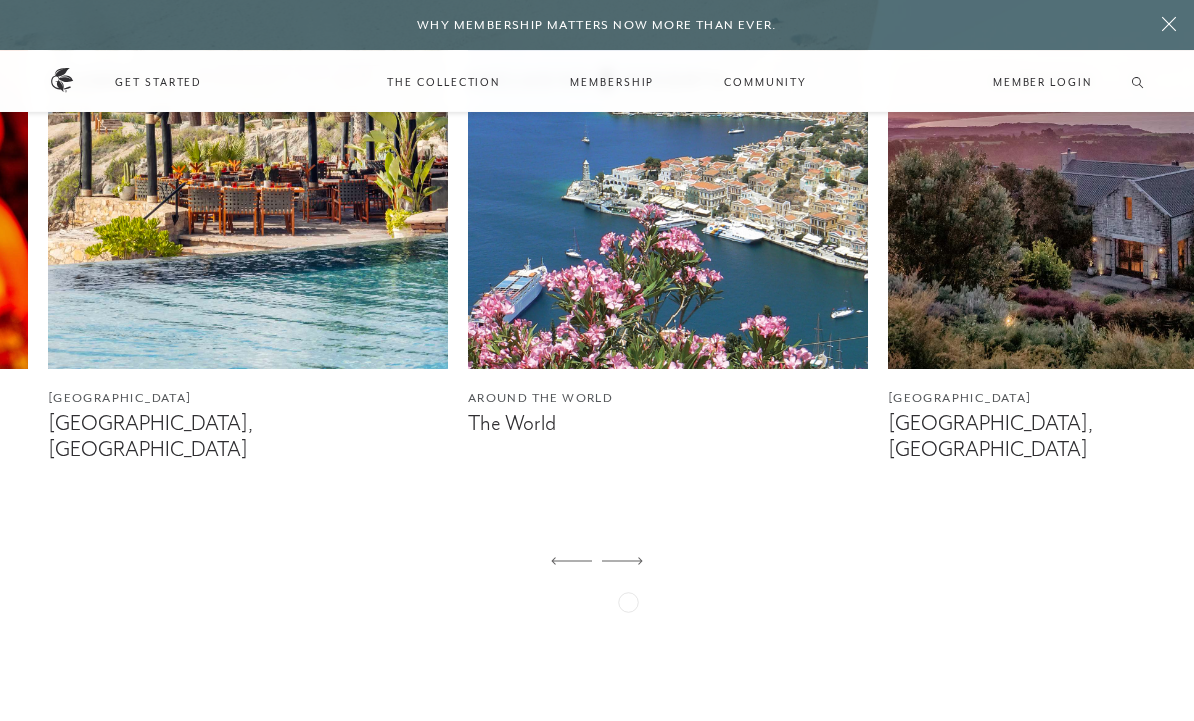click 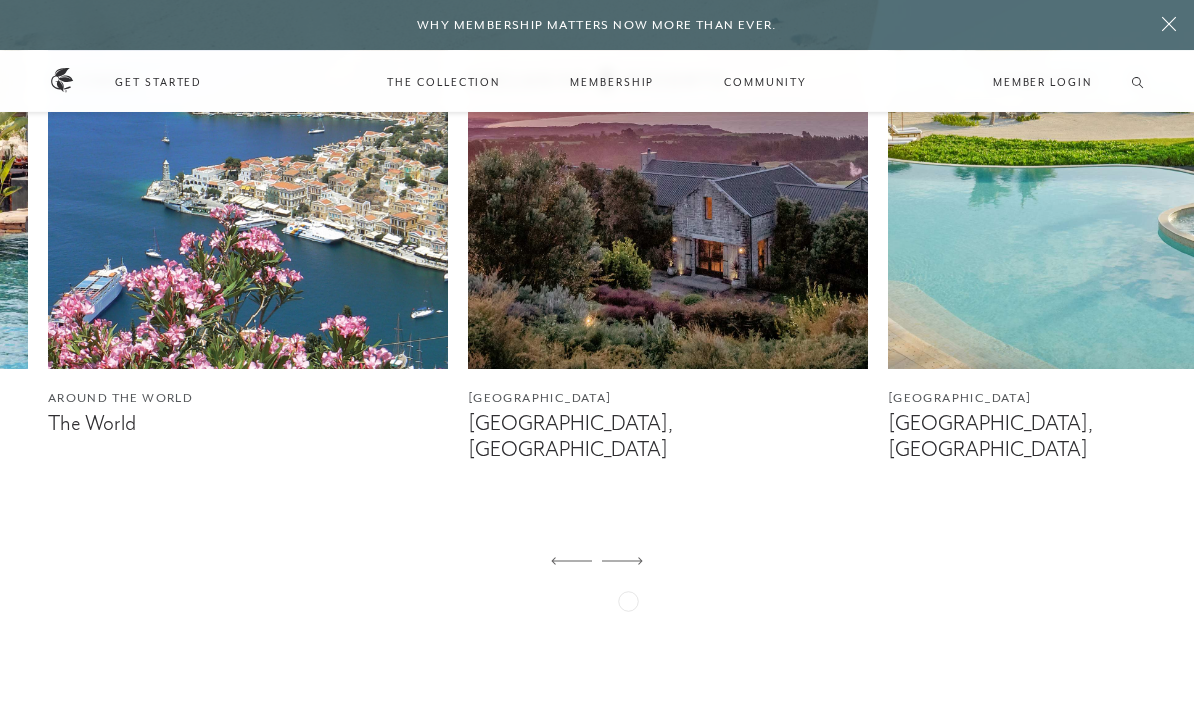 click 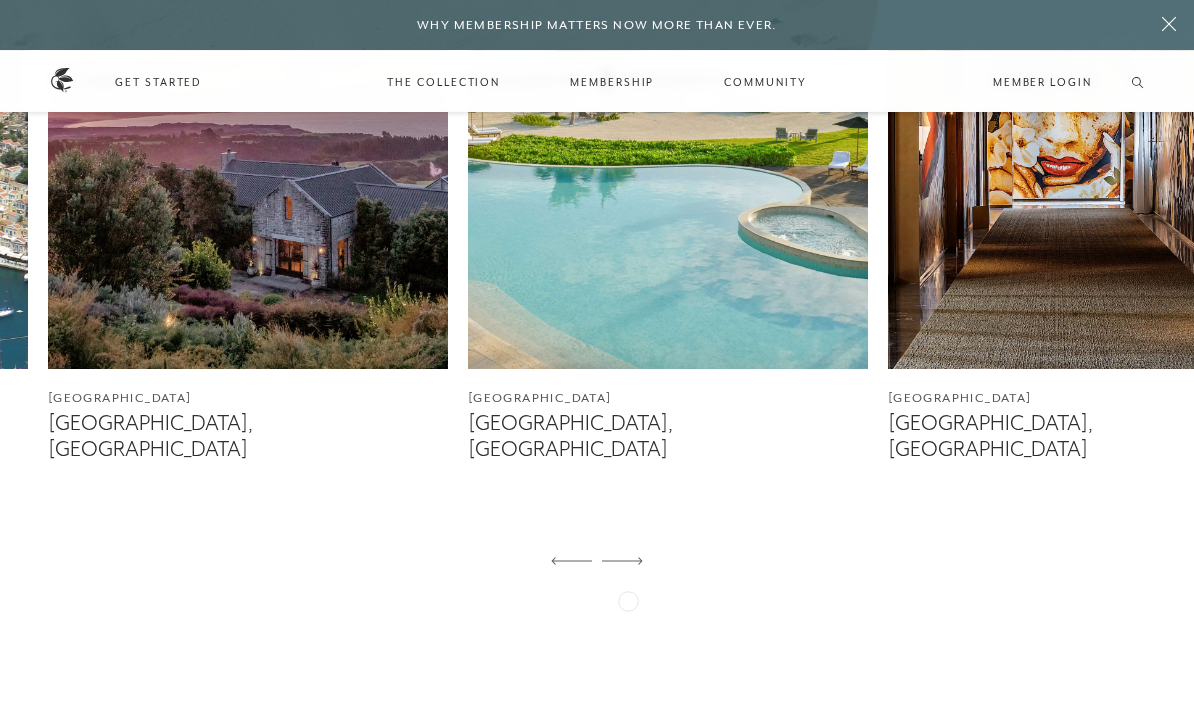 click 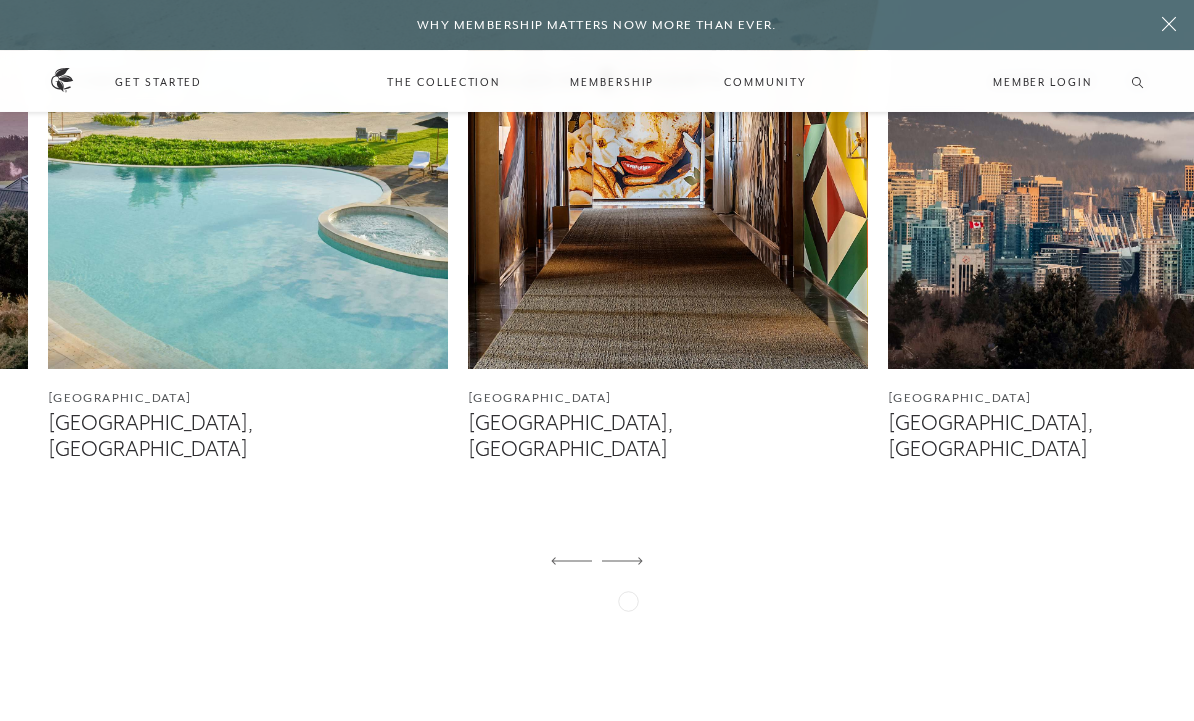 click 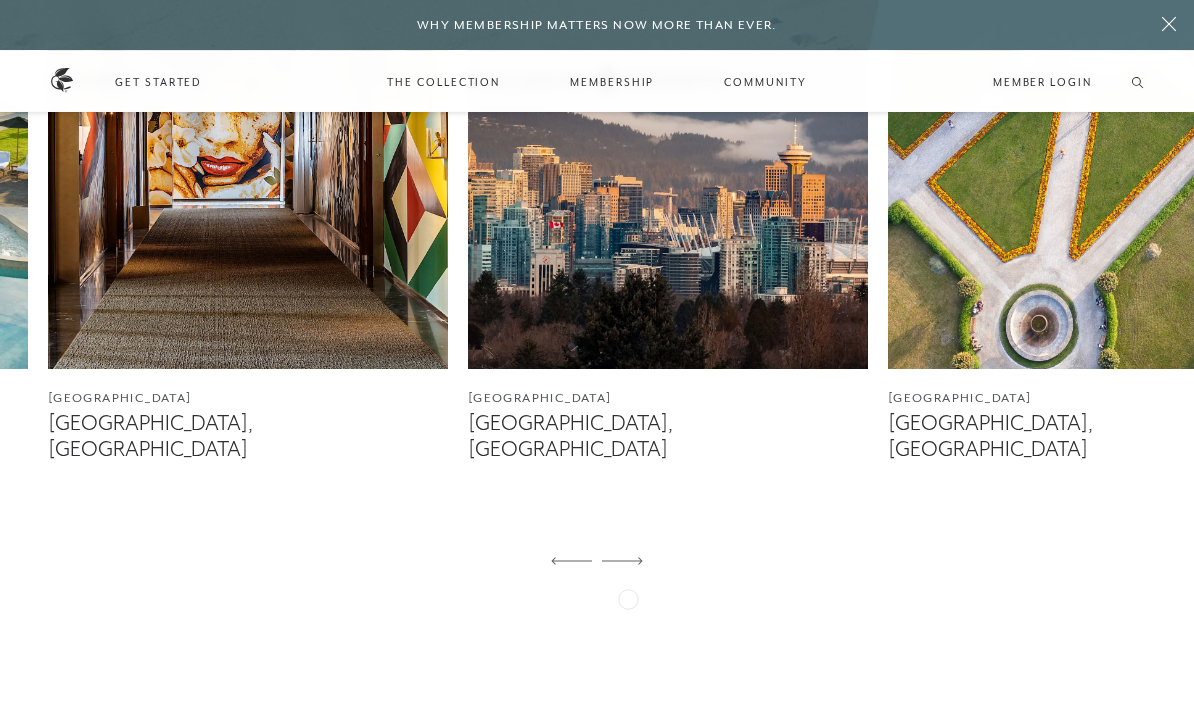 click 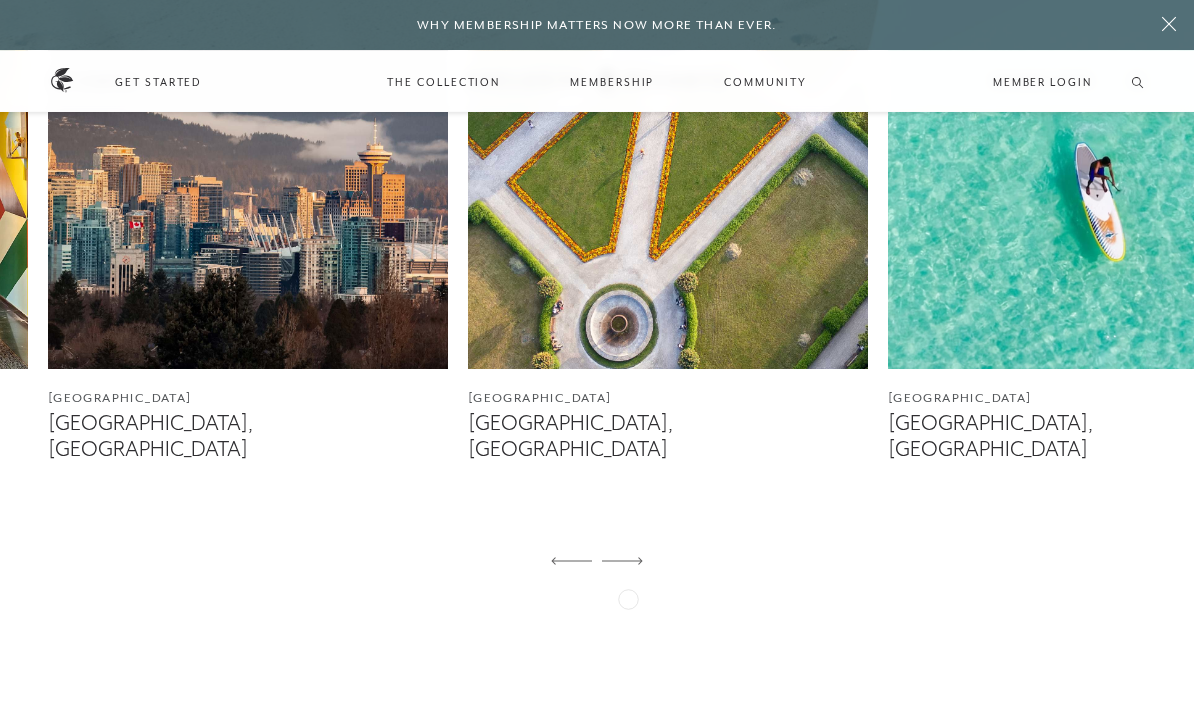 click 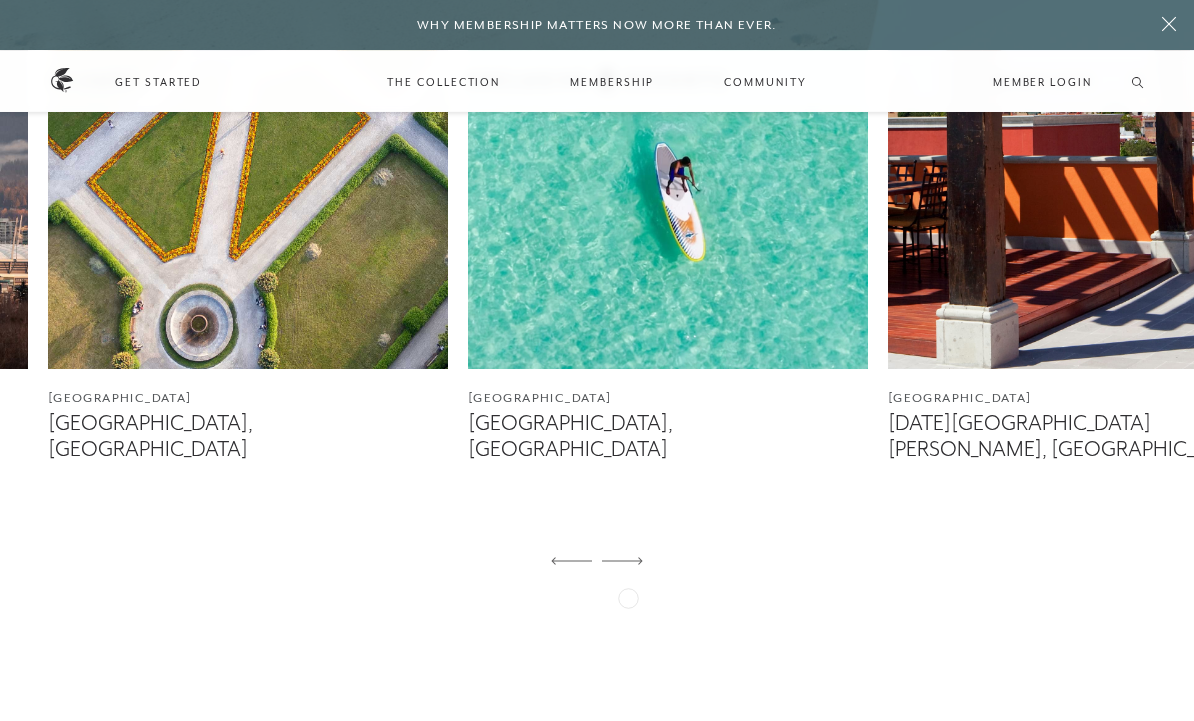 click 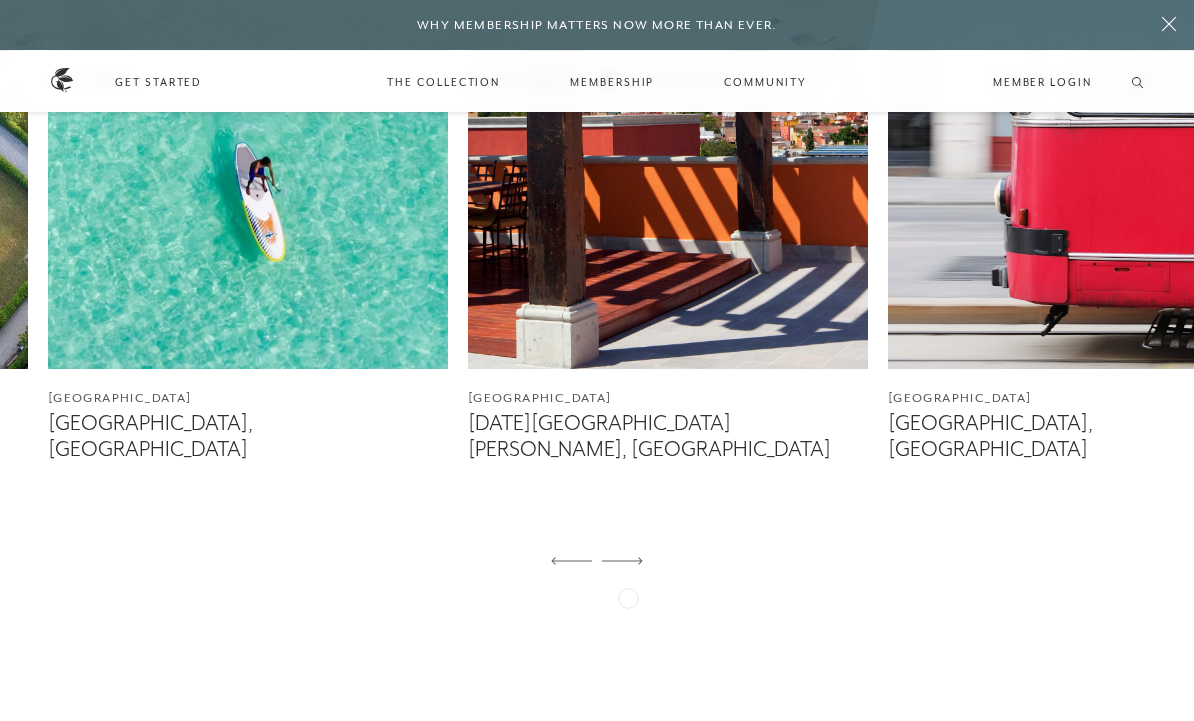 click 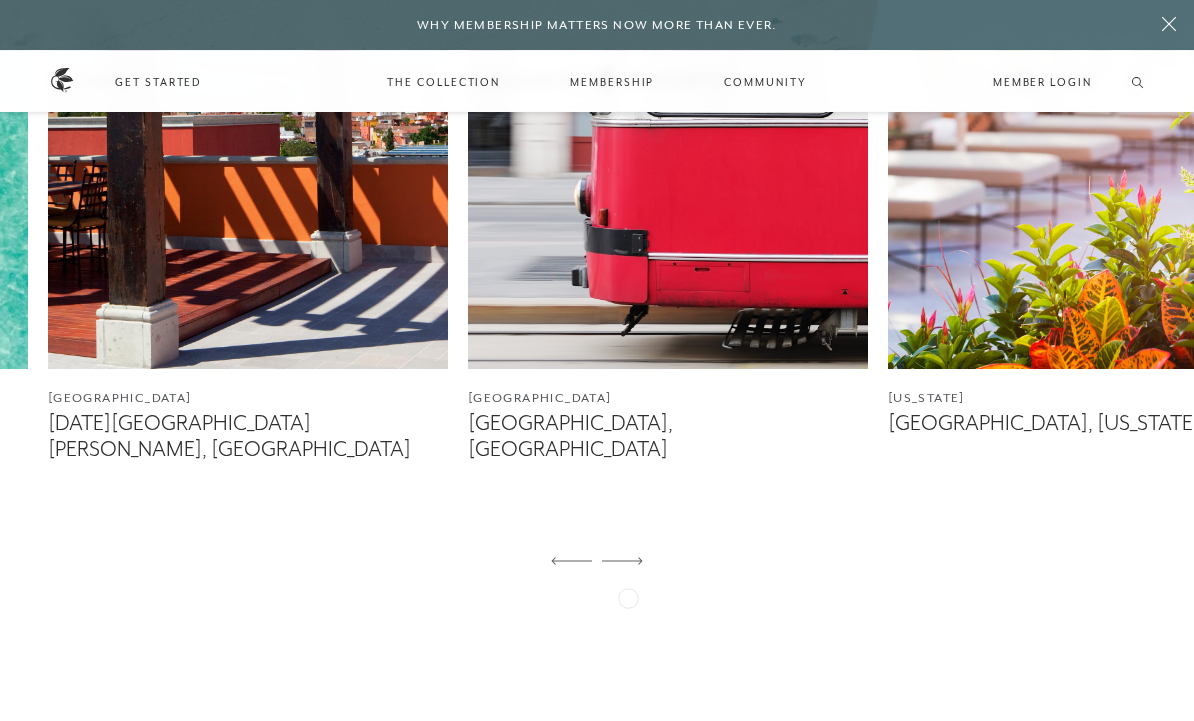 click 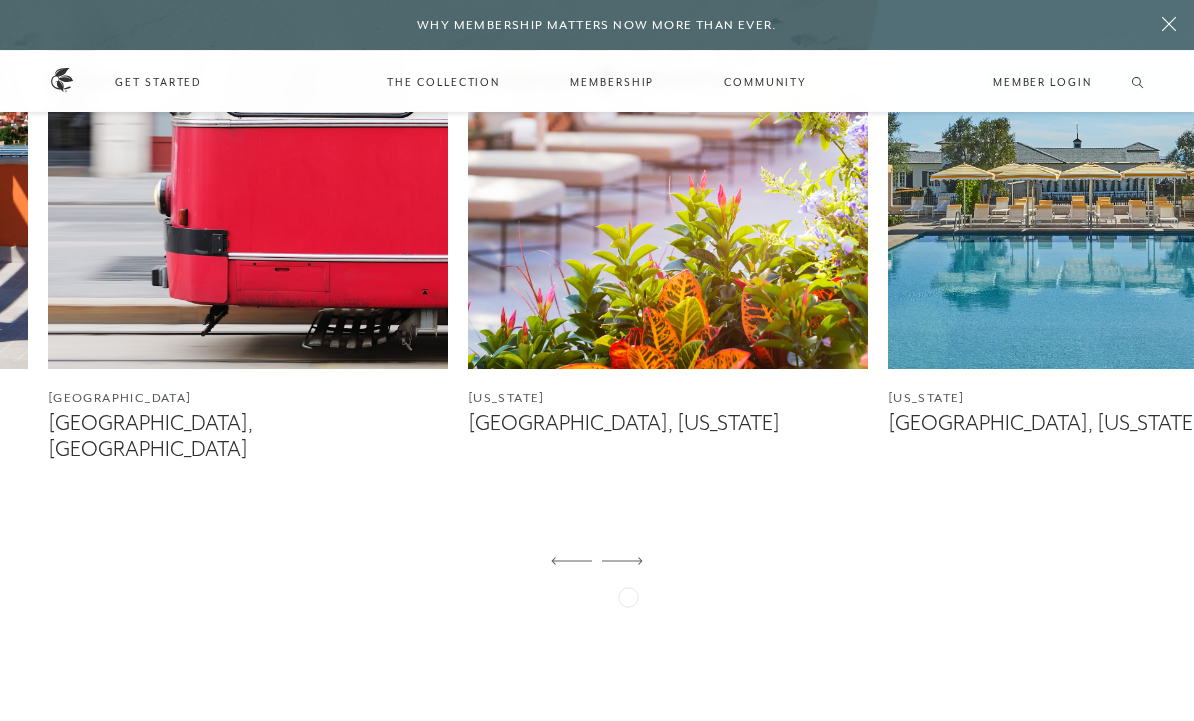 click at bounding box center (622, 562) 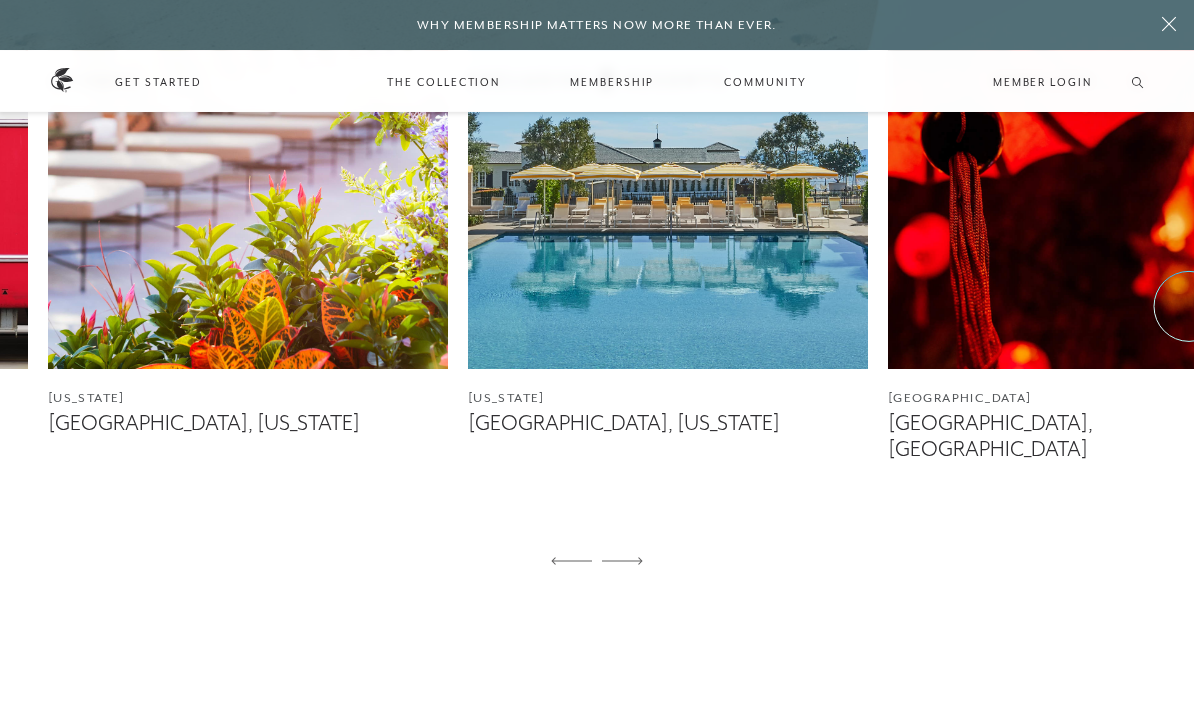 scroll, scrollTop: 0, scrollLeft: 0, axis: both 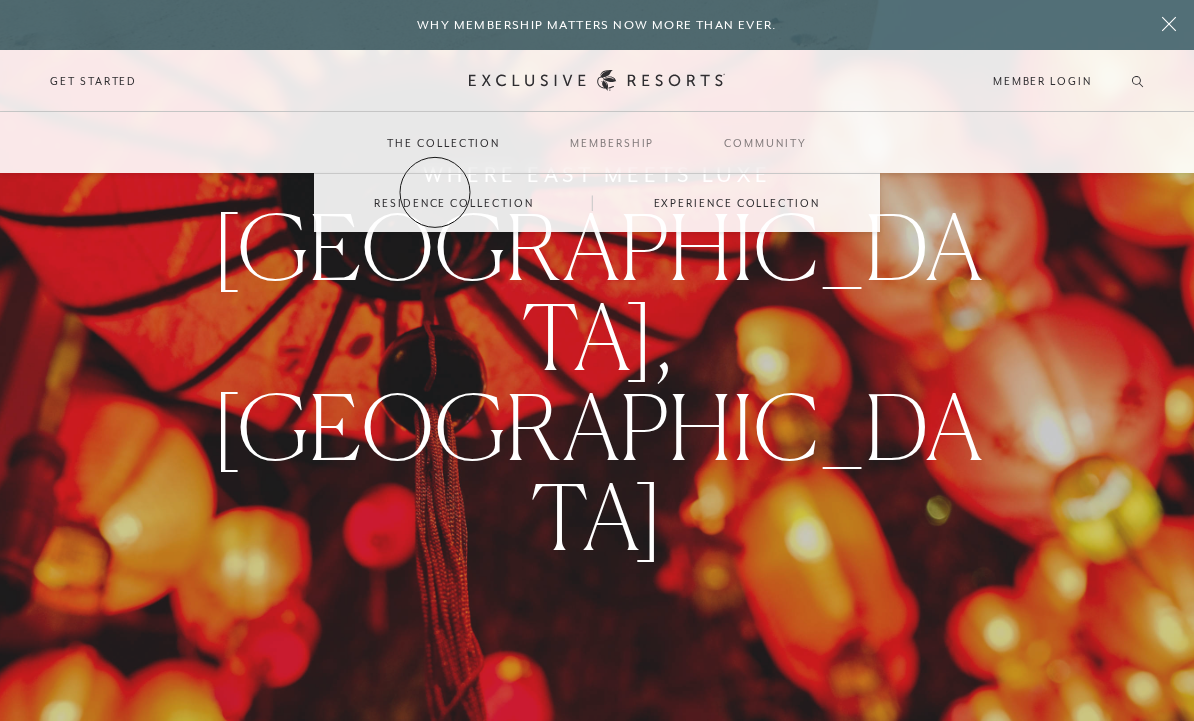 click on "Residence Collection" at bounding box center (453, 203) 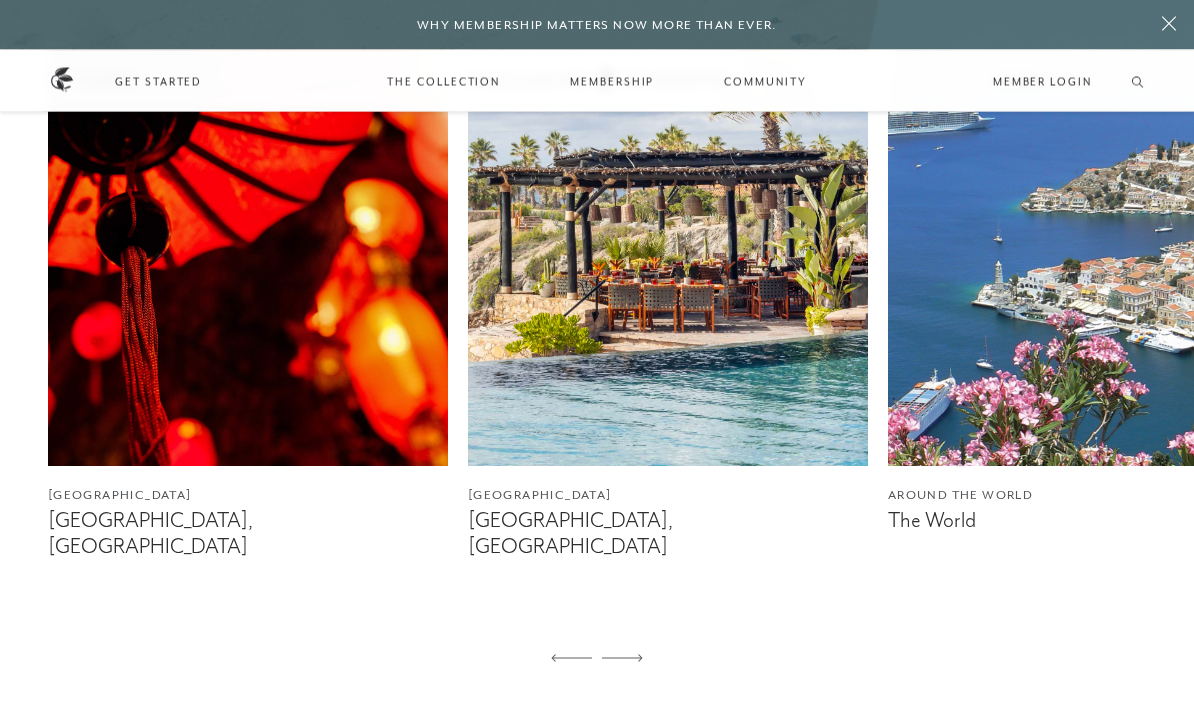 scroll, scrollTop: 1208, scrollLeft: 0, axis: vertical 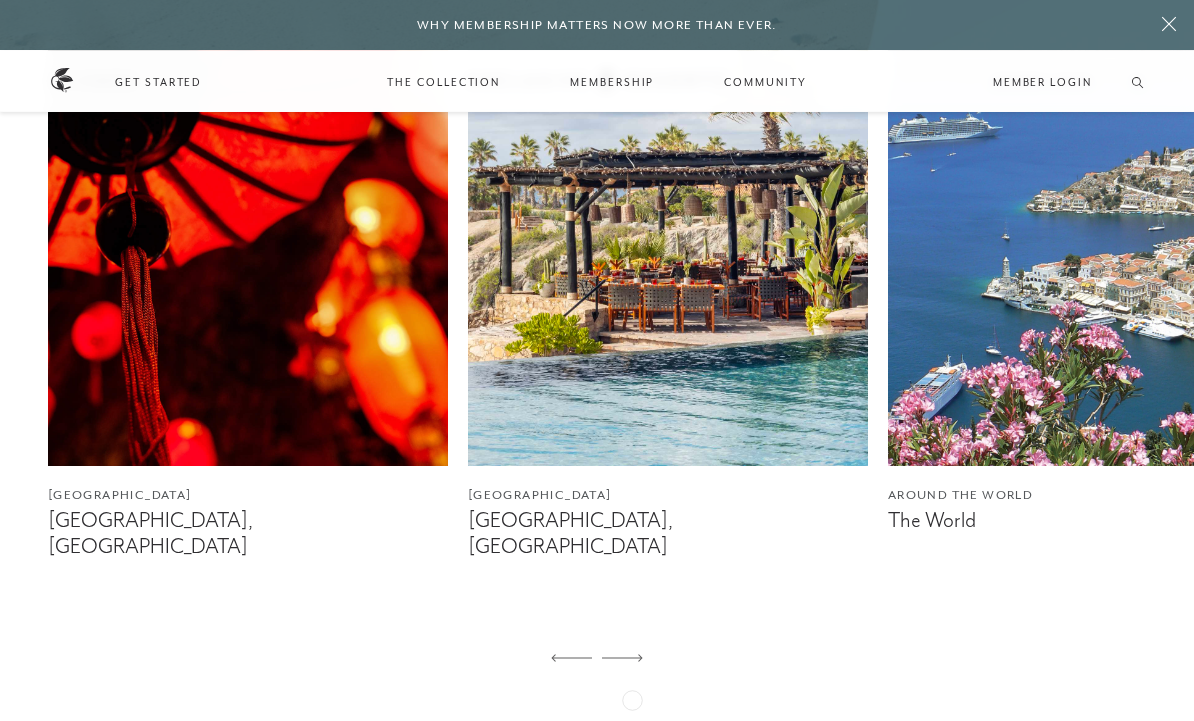 click 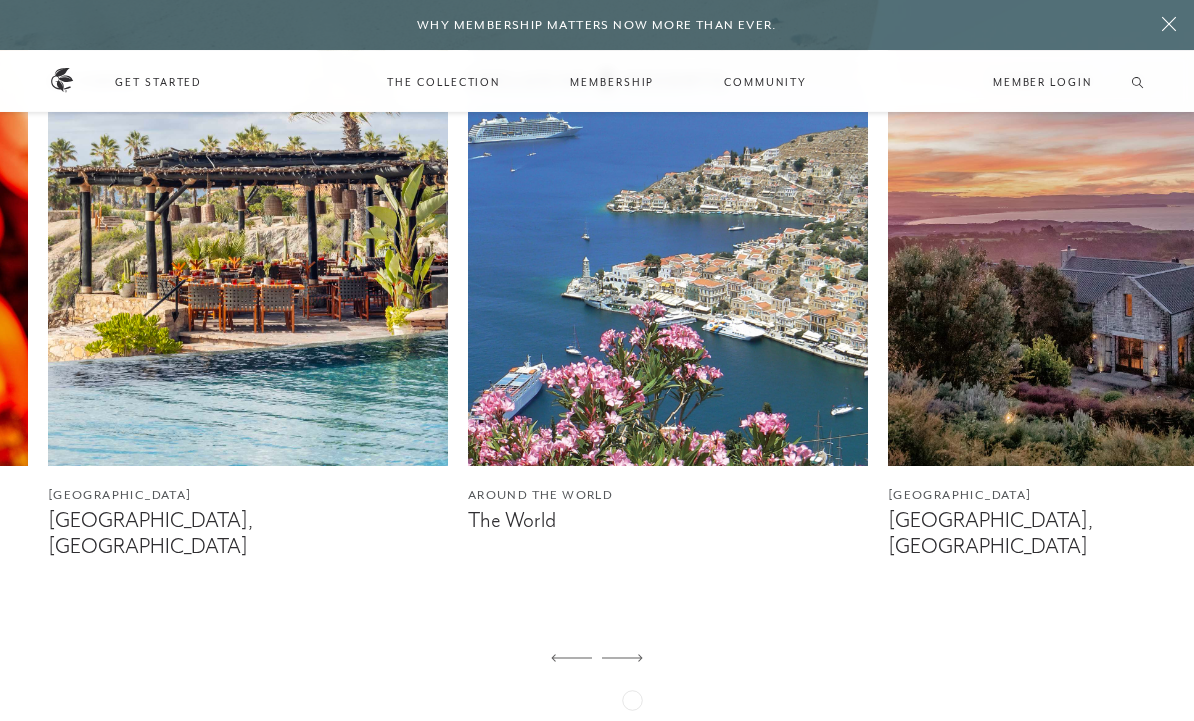 click 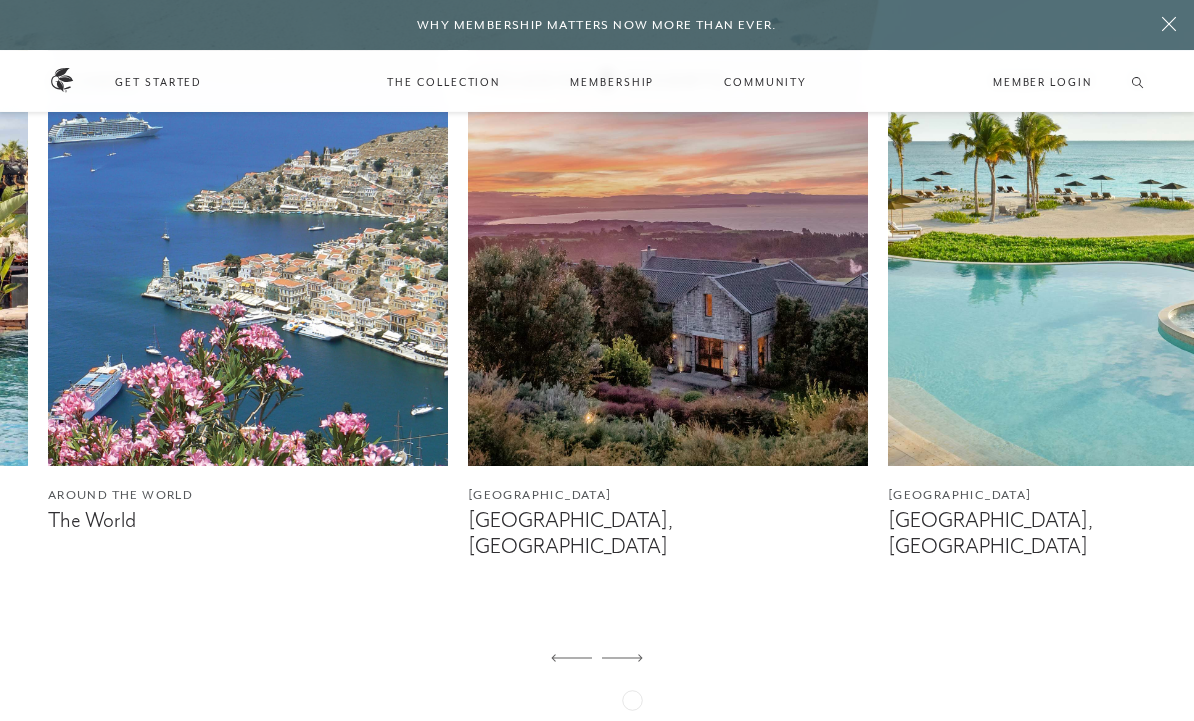 click 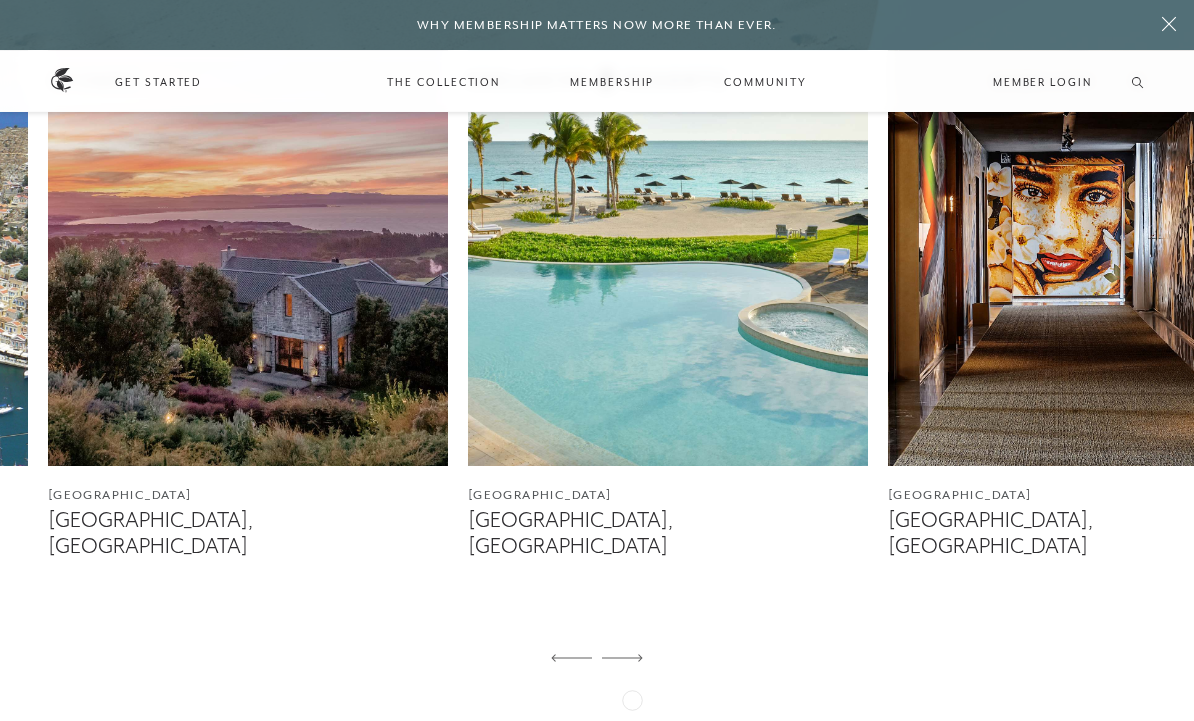 click 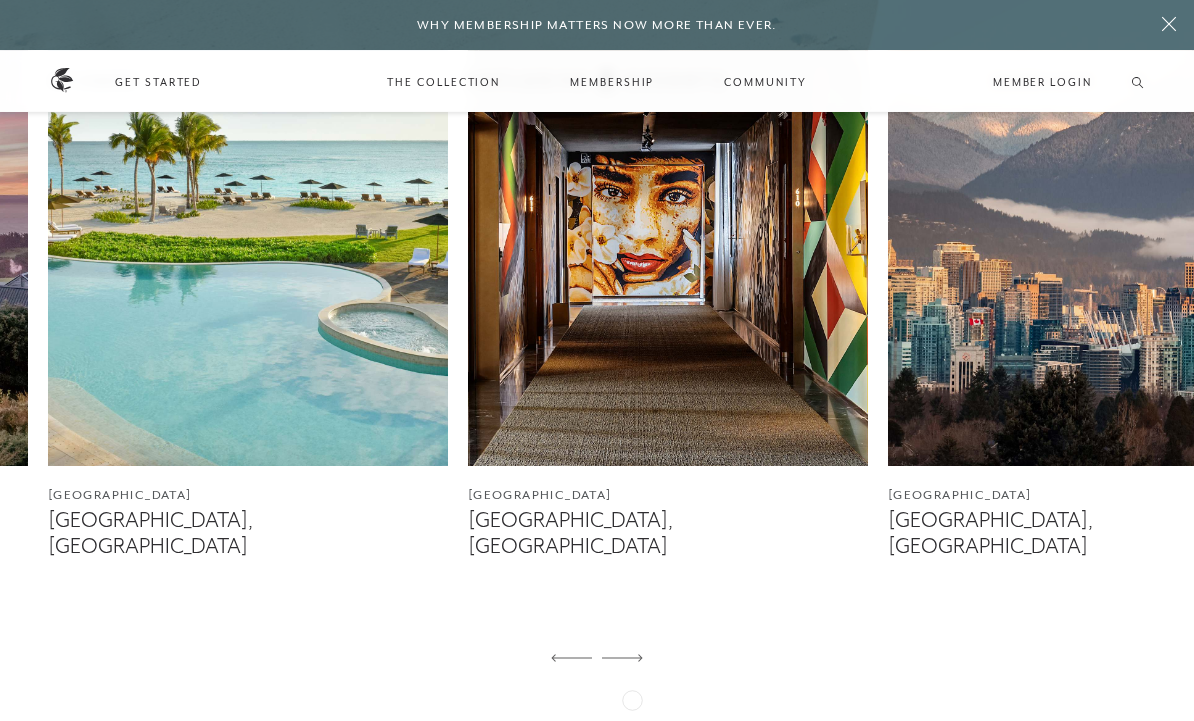 click 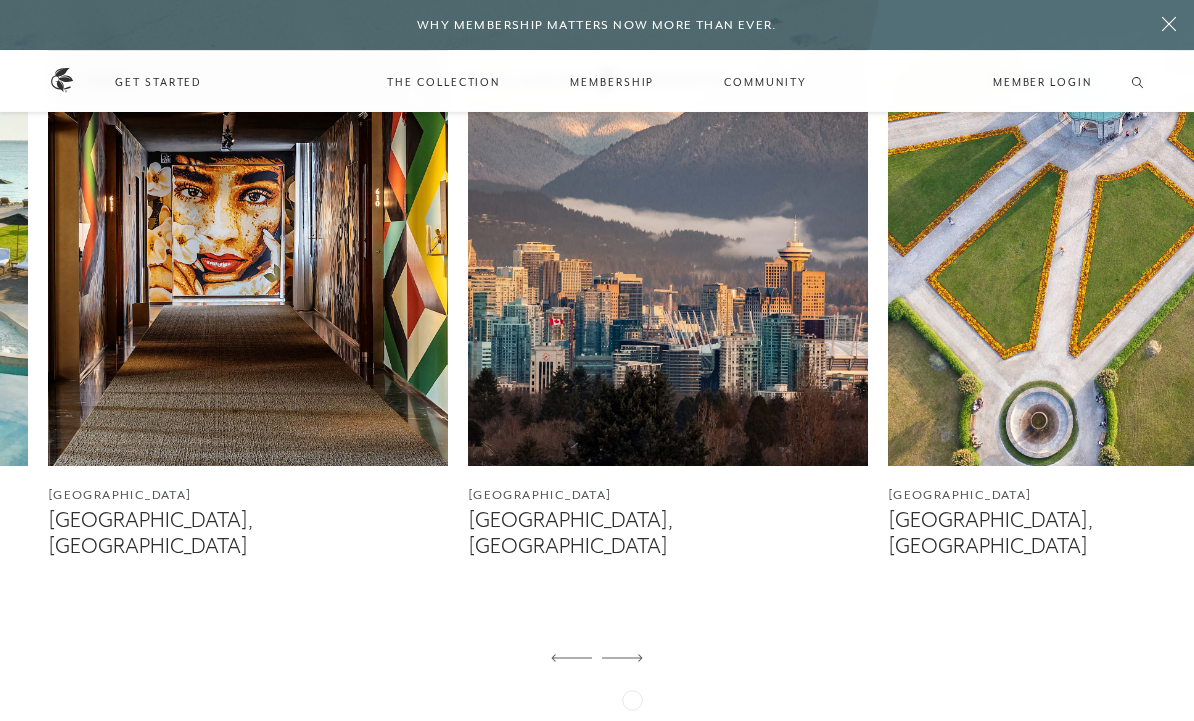 click 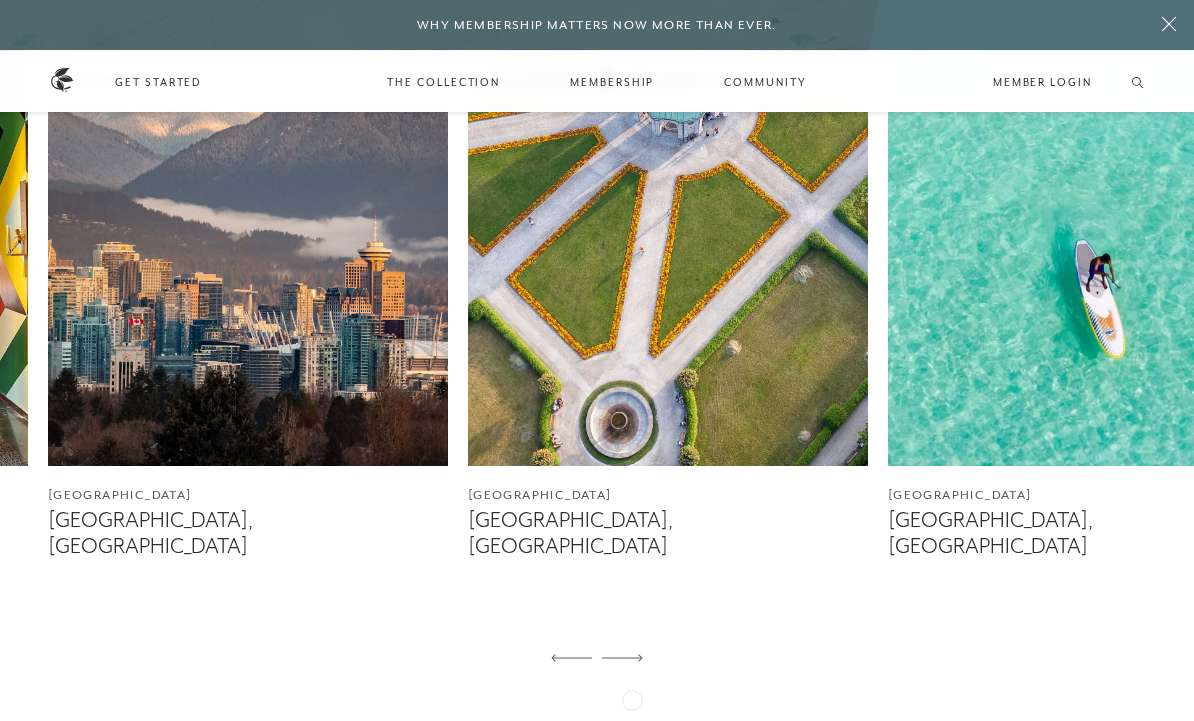 click 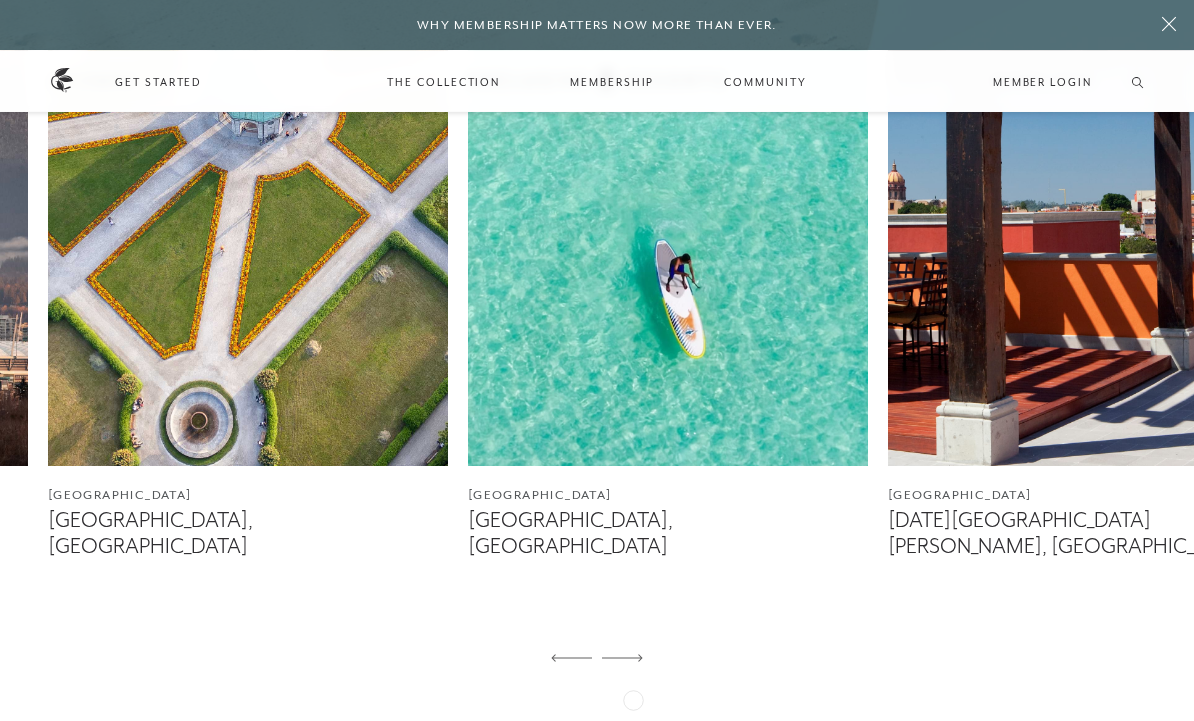 click 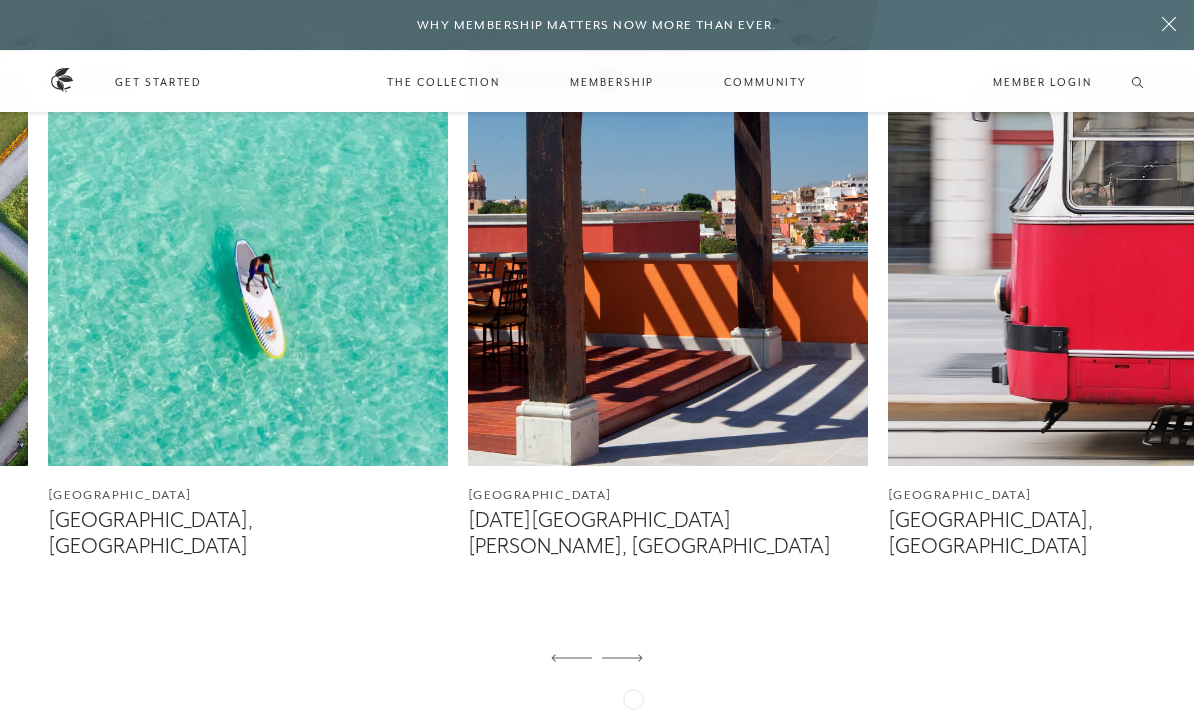 click 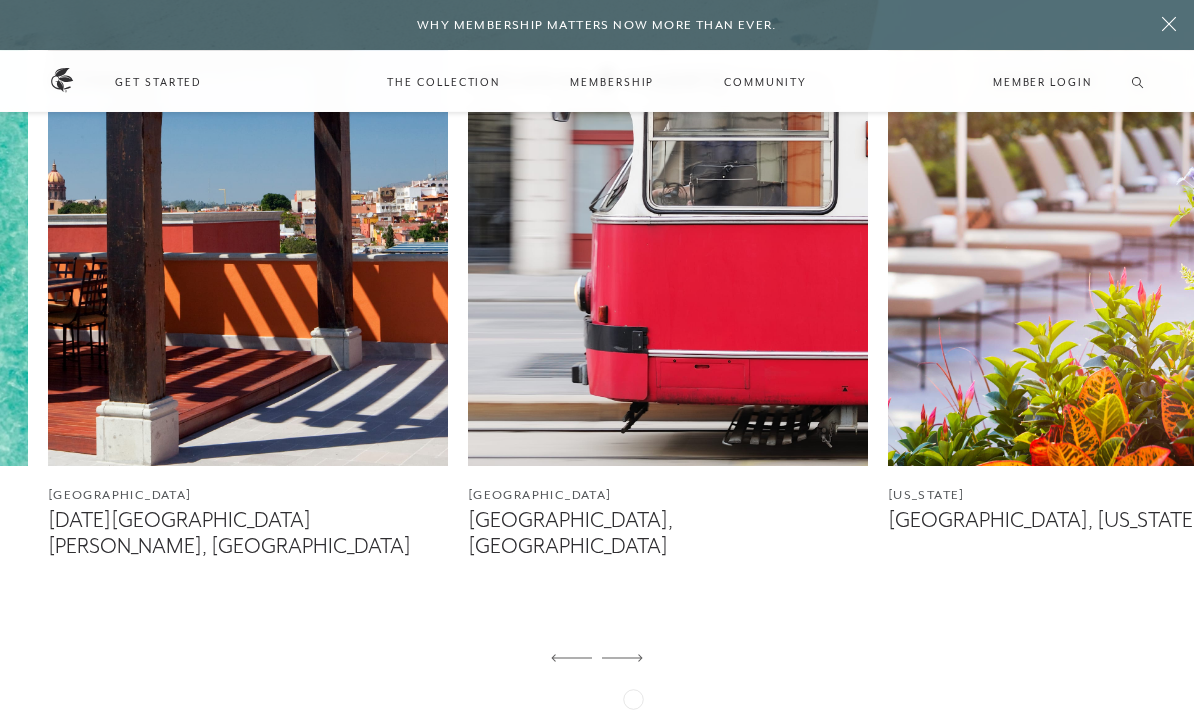 click 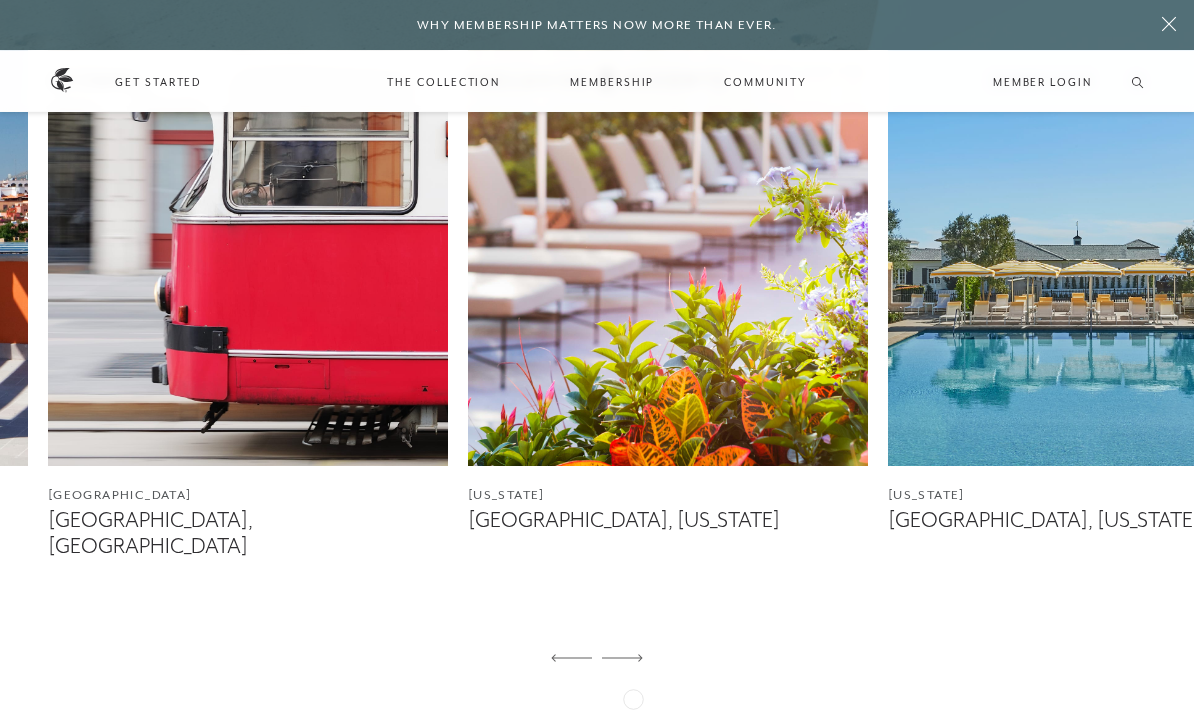 click 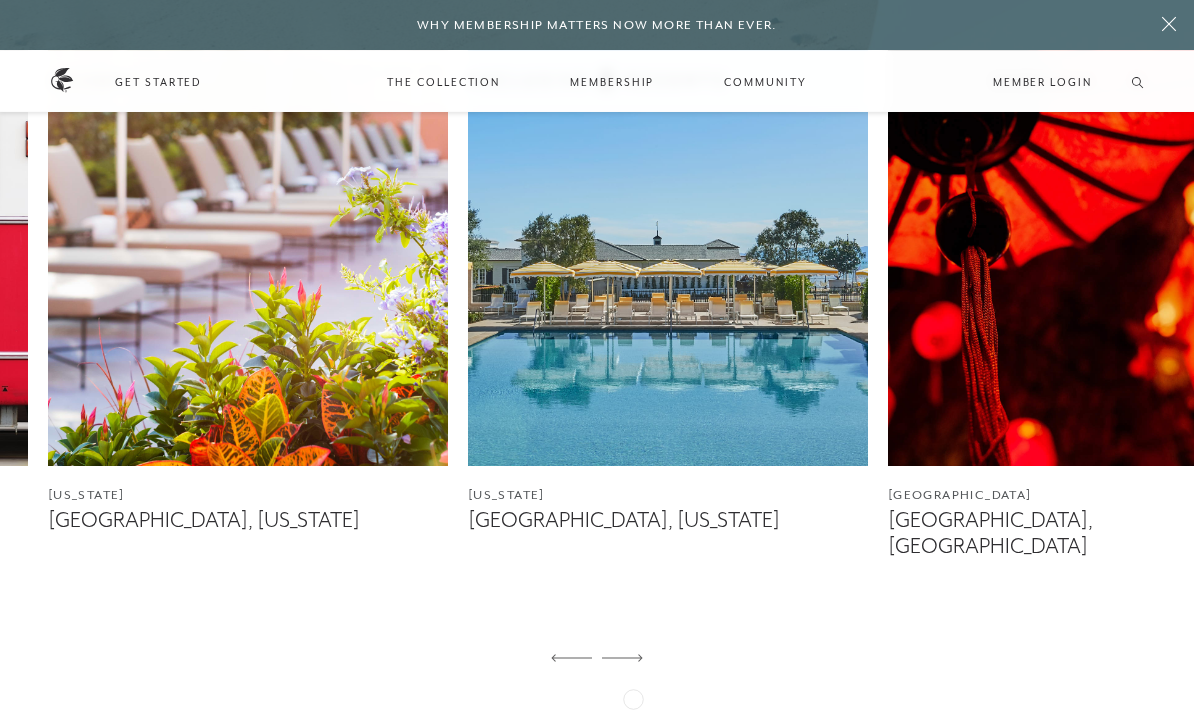 click 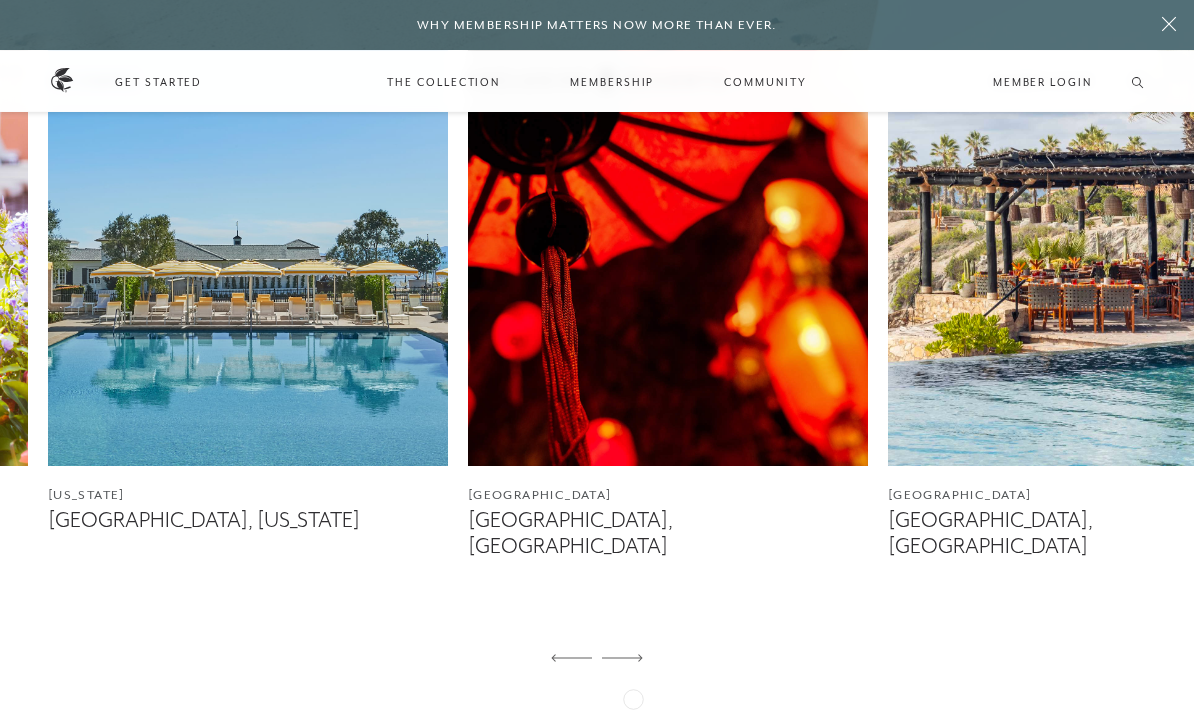 click 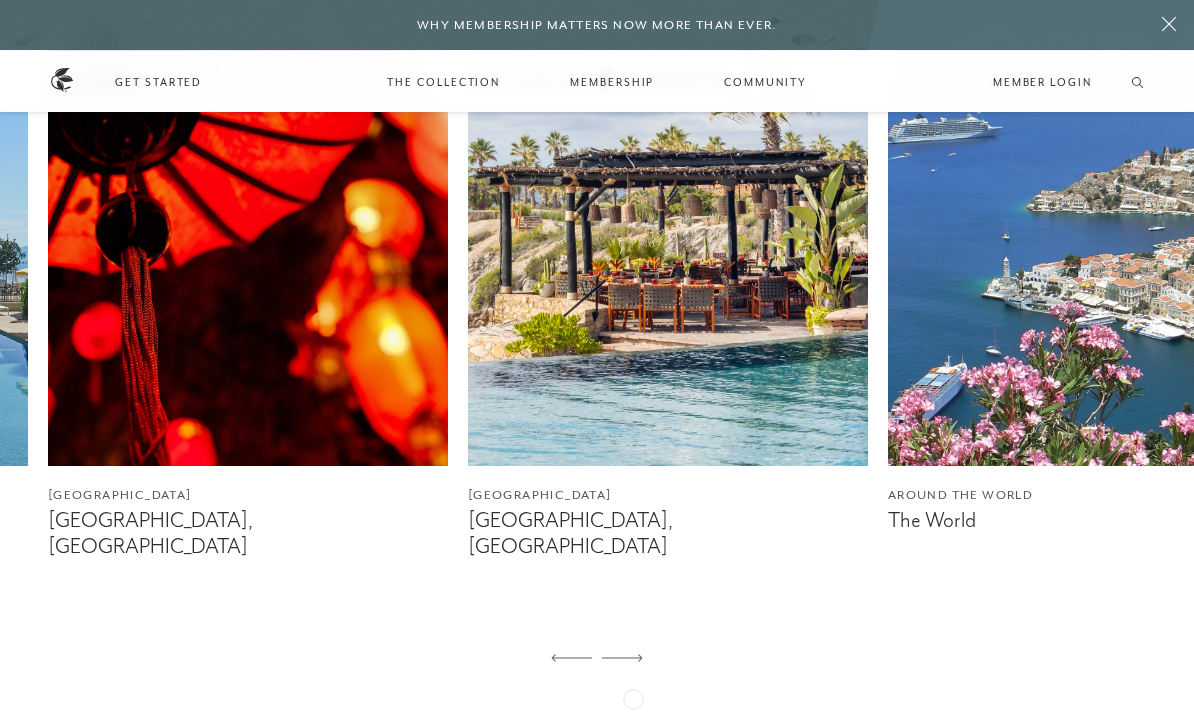 click 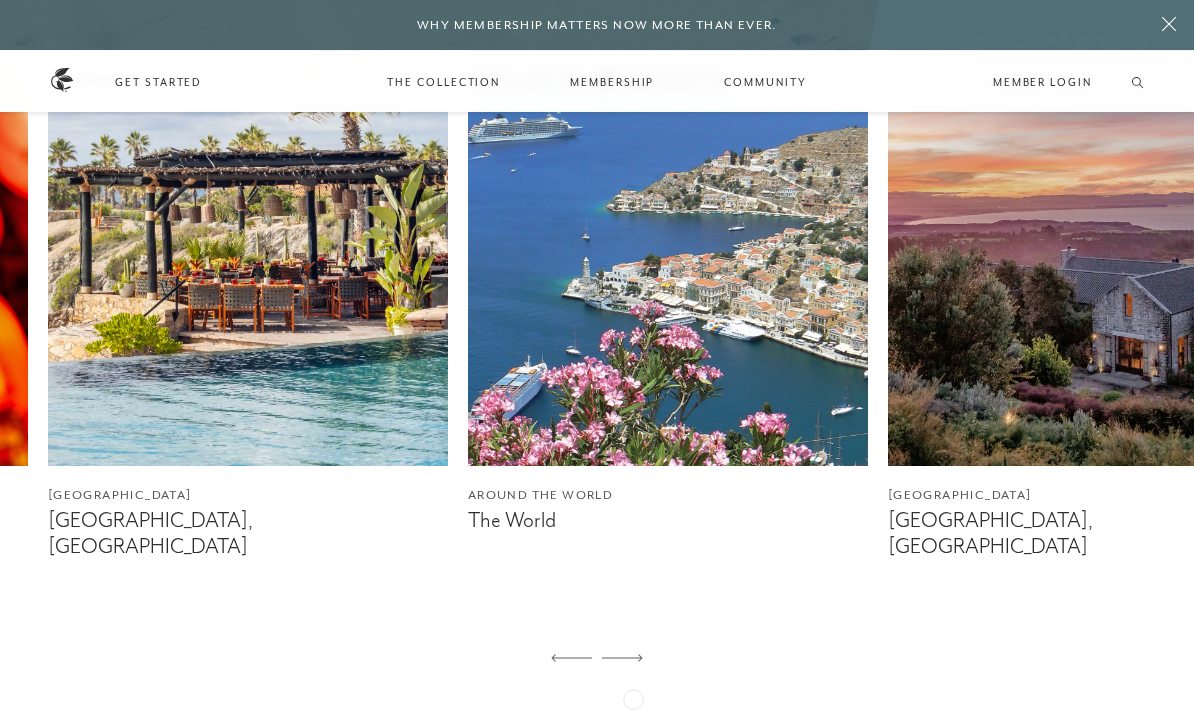 click 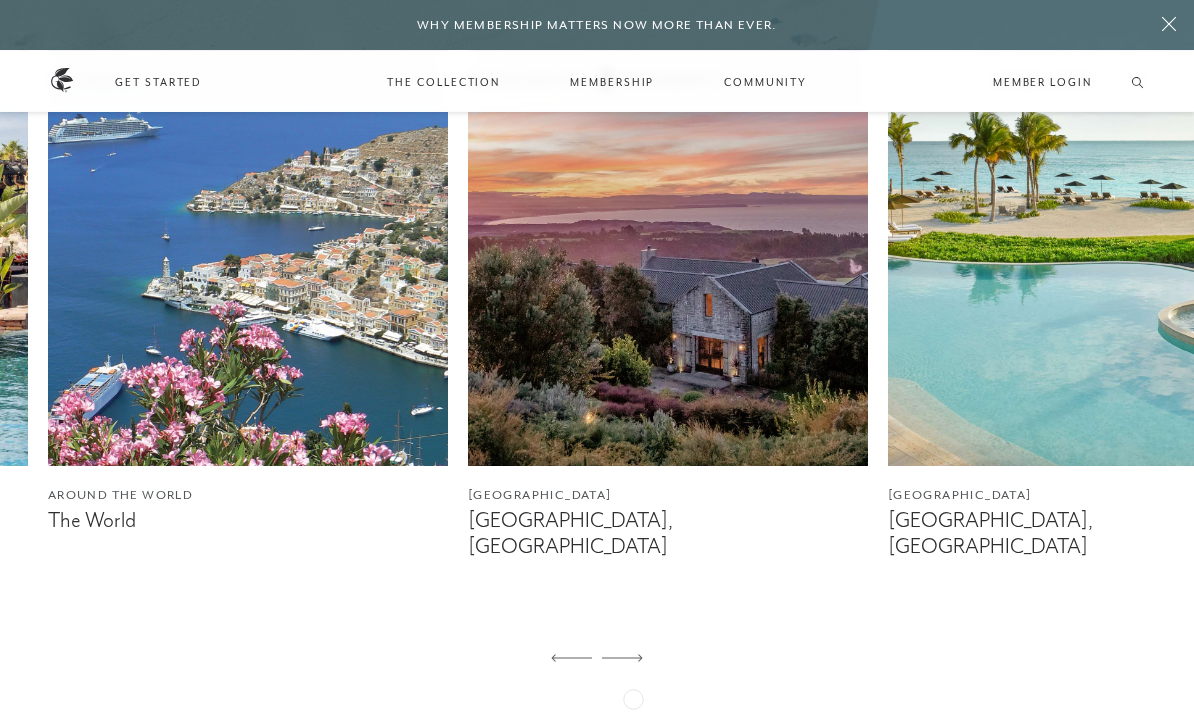 click 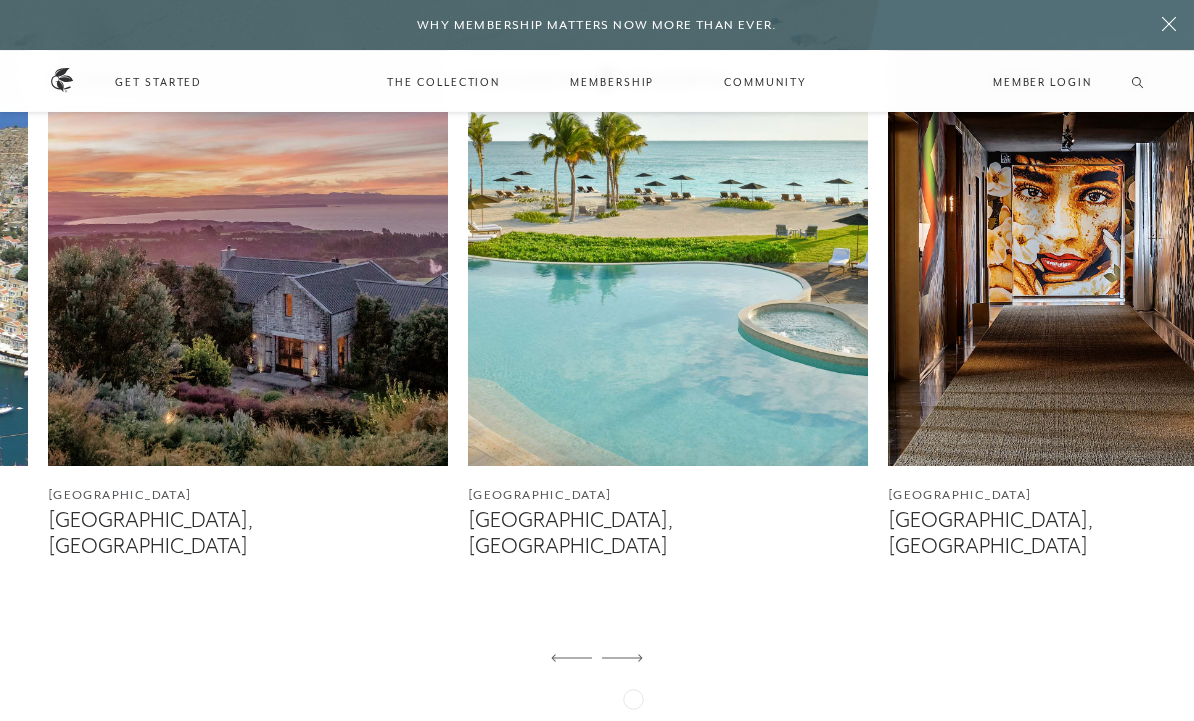 click 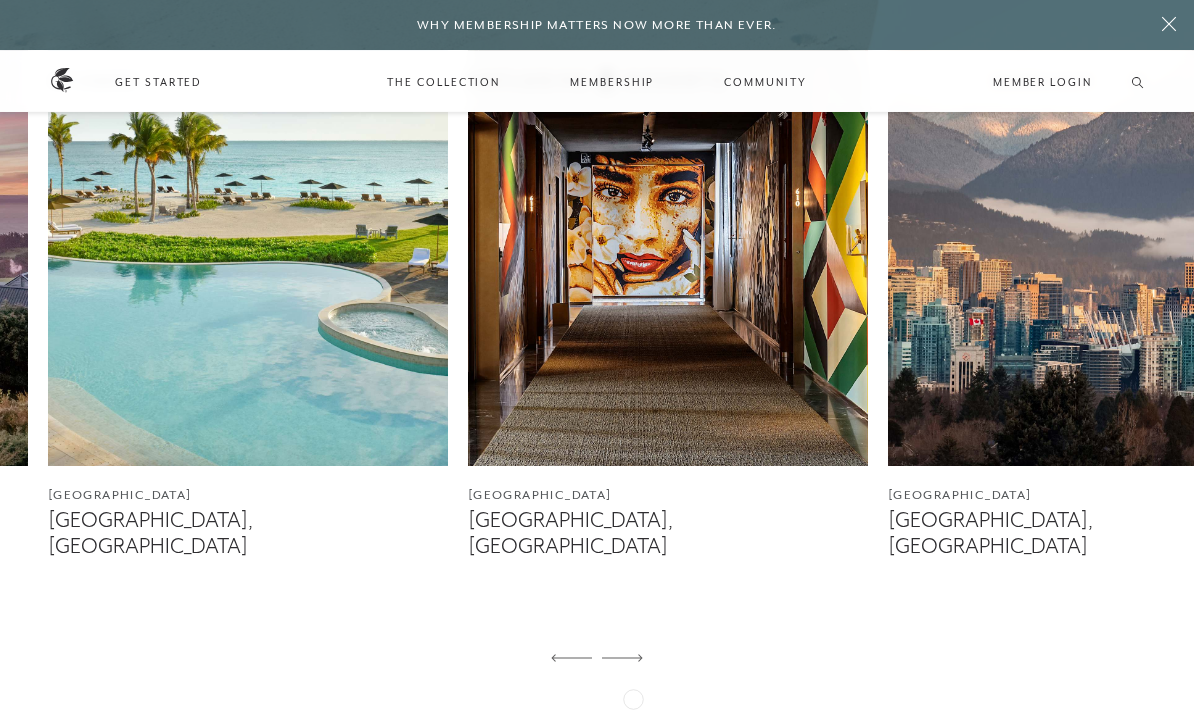 click 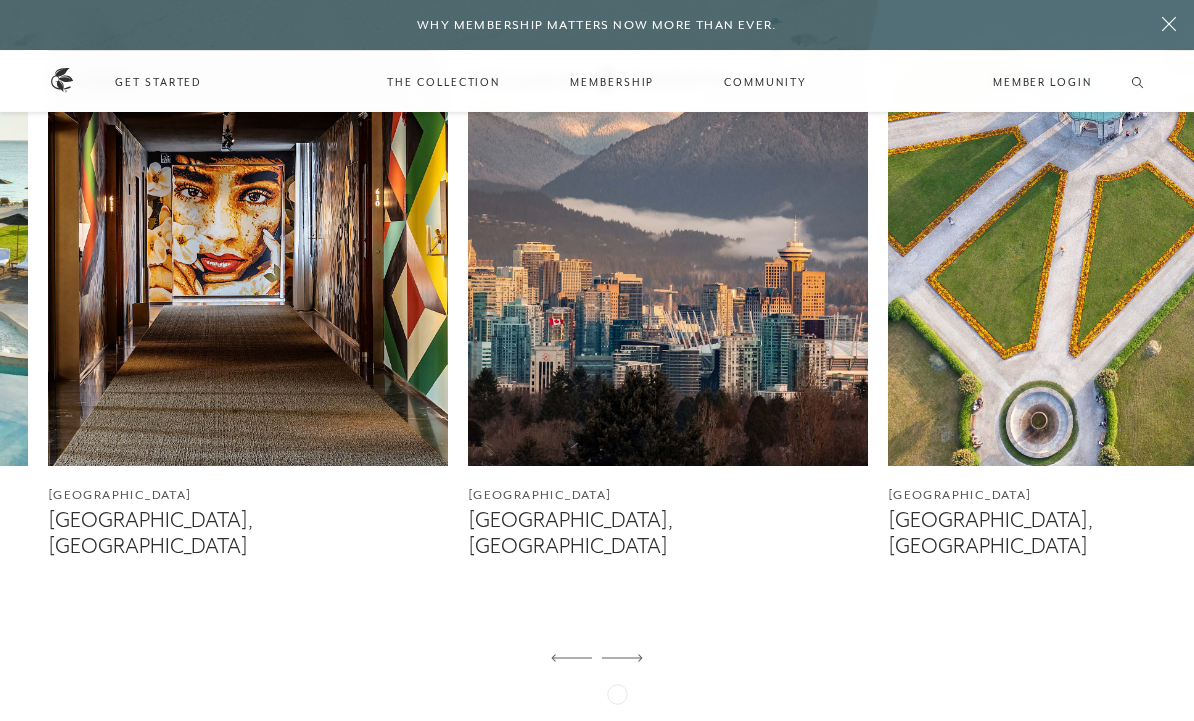 click at bounding box center (622, 659) 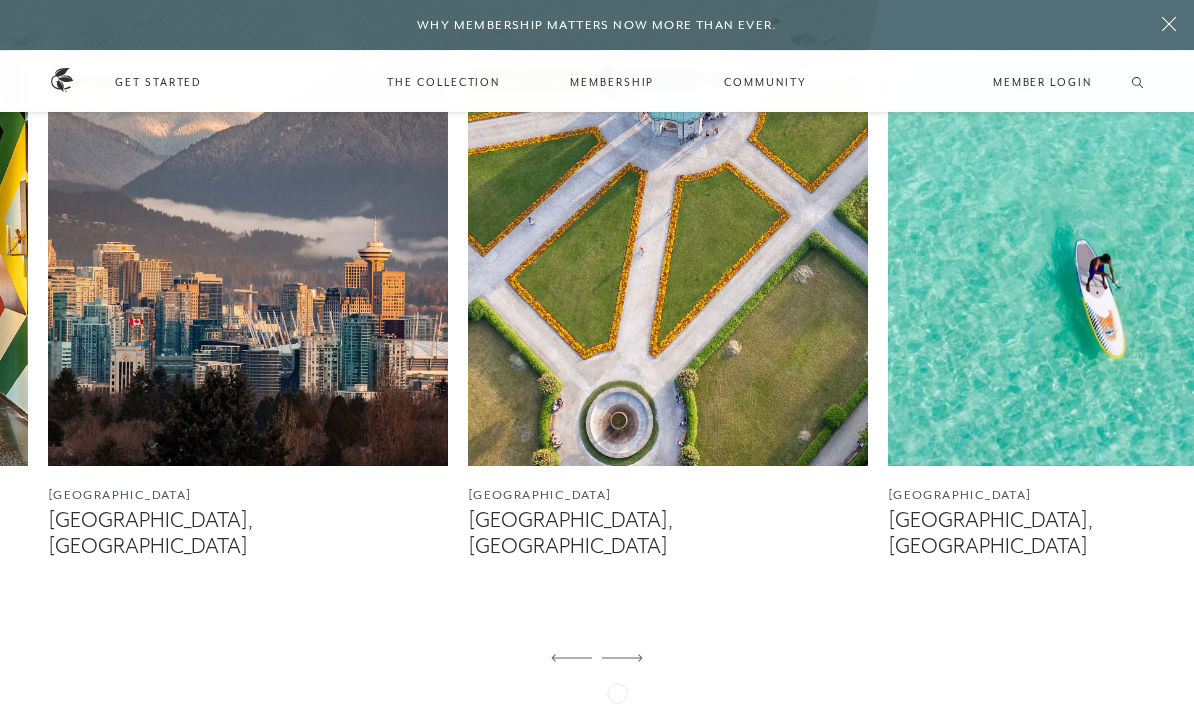 click at bounding box center (622, 659) 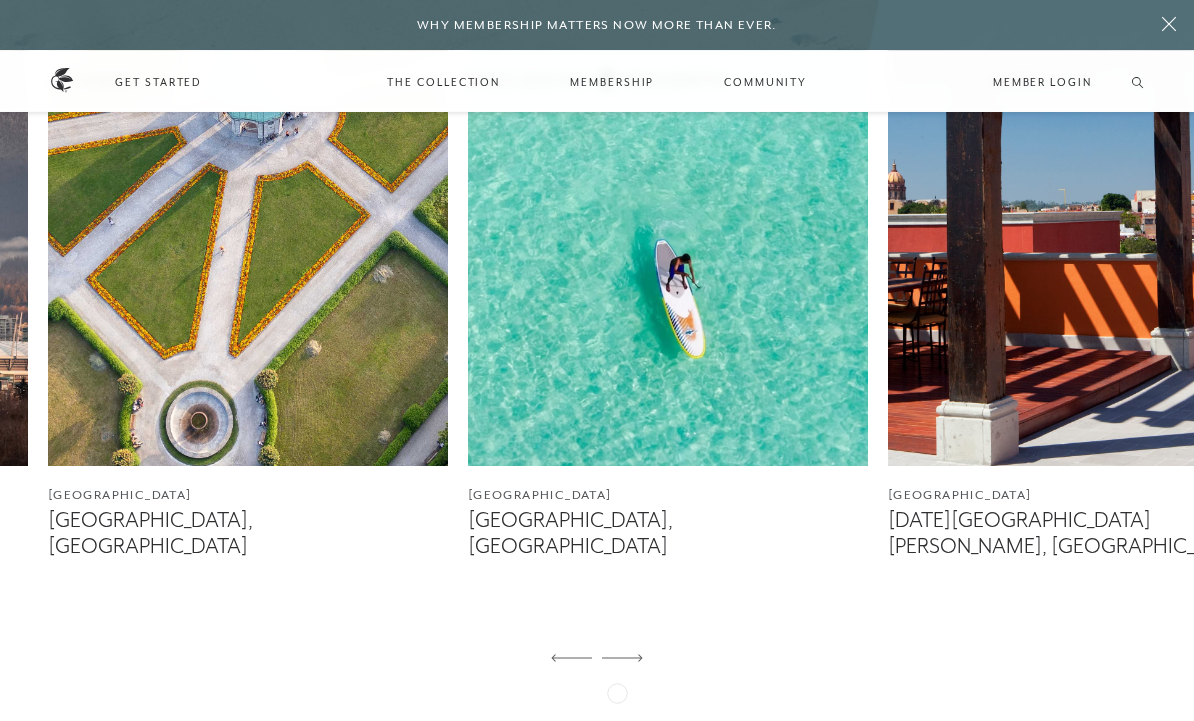 click at bounding box center (622, 659) 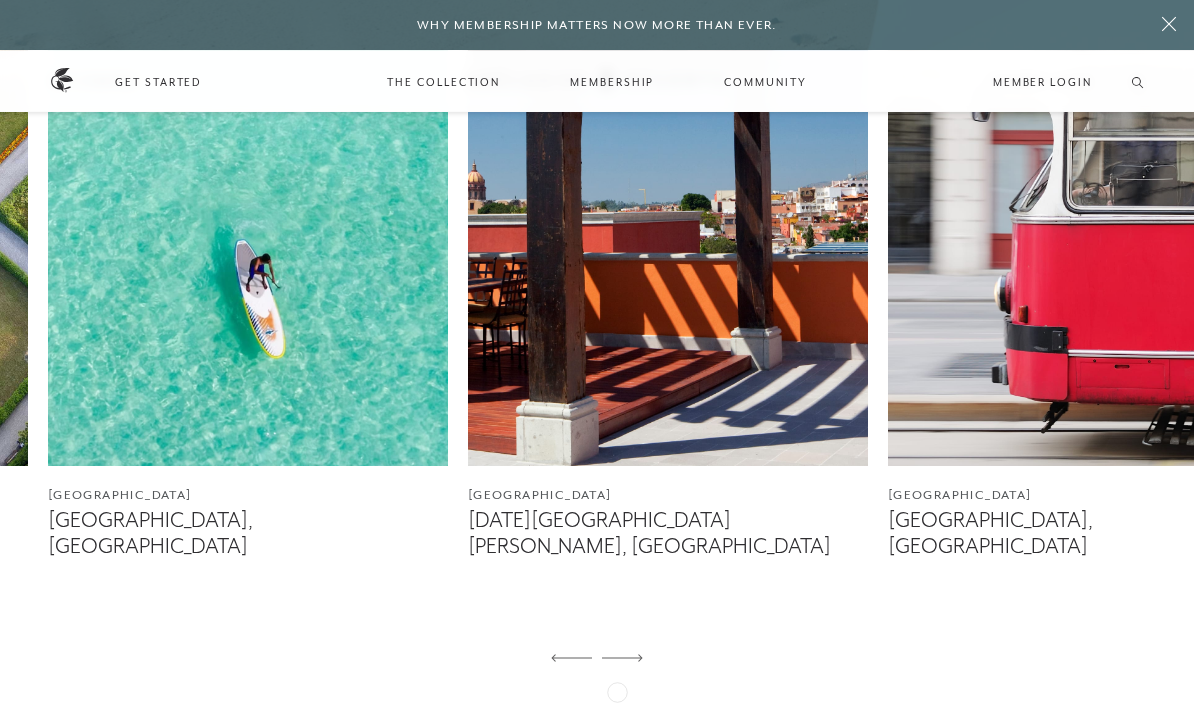 click at bounding box center (622, 659) 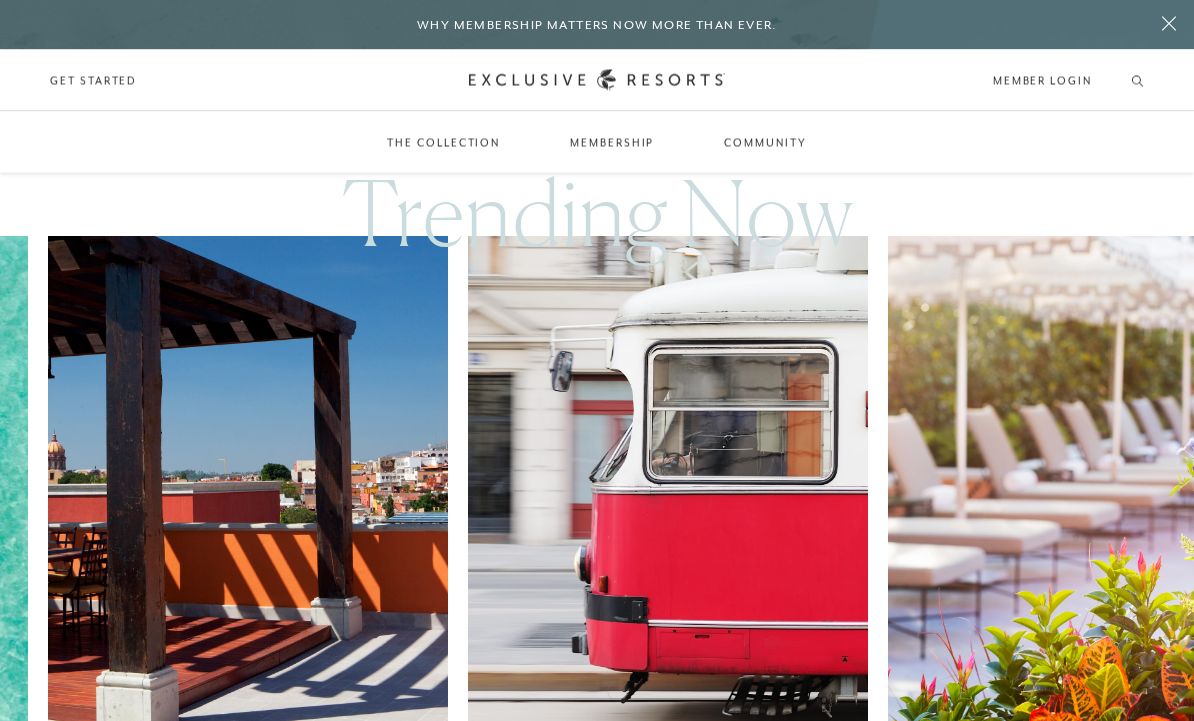 scroll, scrollTop: 938, scrollLeft: 0, axis: vertical 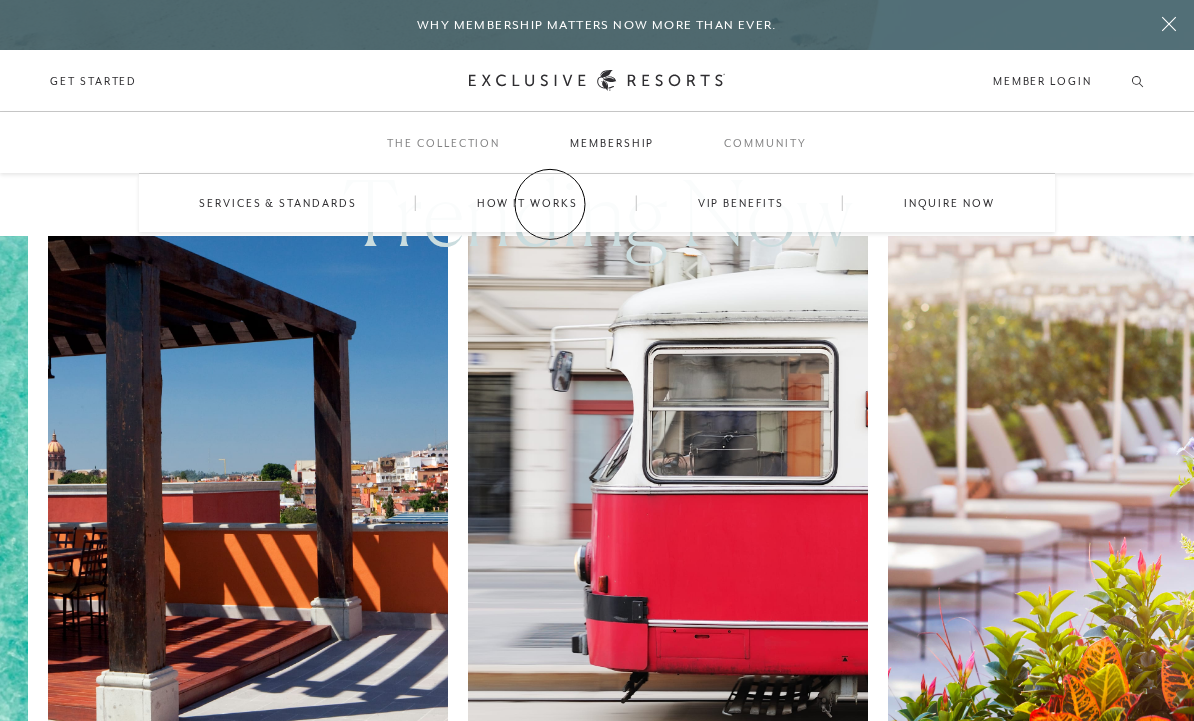 click on "How it works" at bounding box center (527, 203) 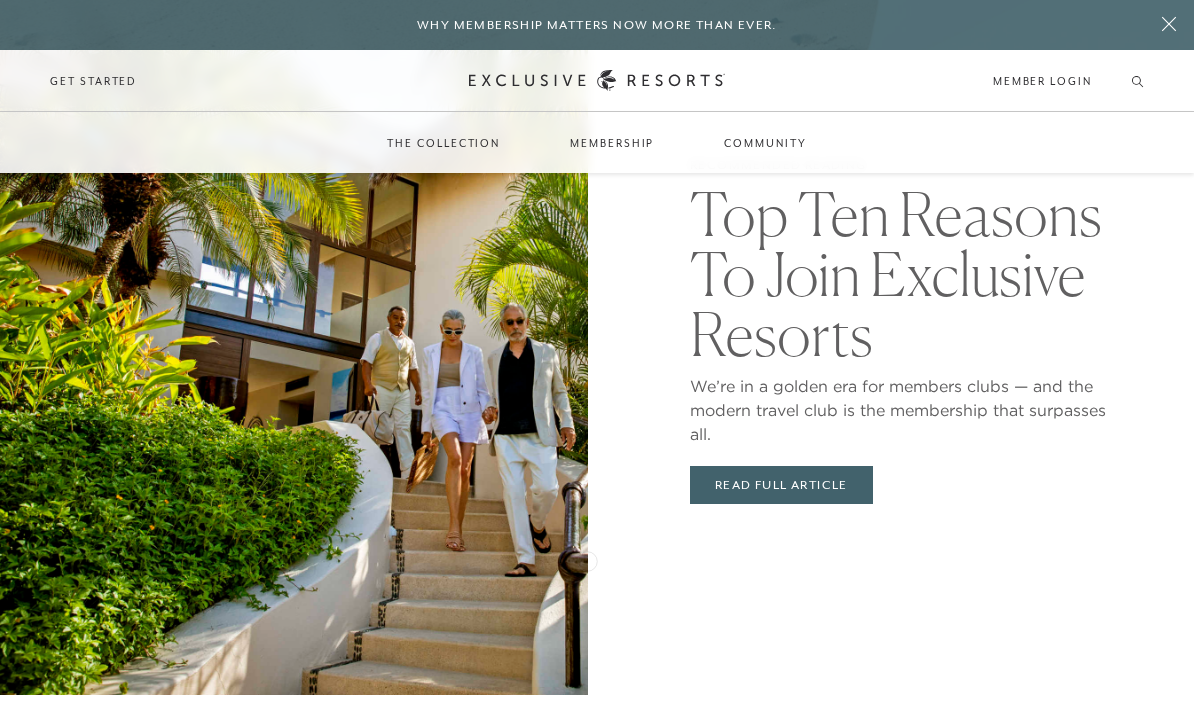 scroll, scrollTop: 3932, scrollLeft: 0, axis: vertical 